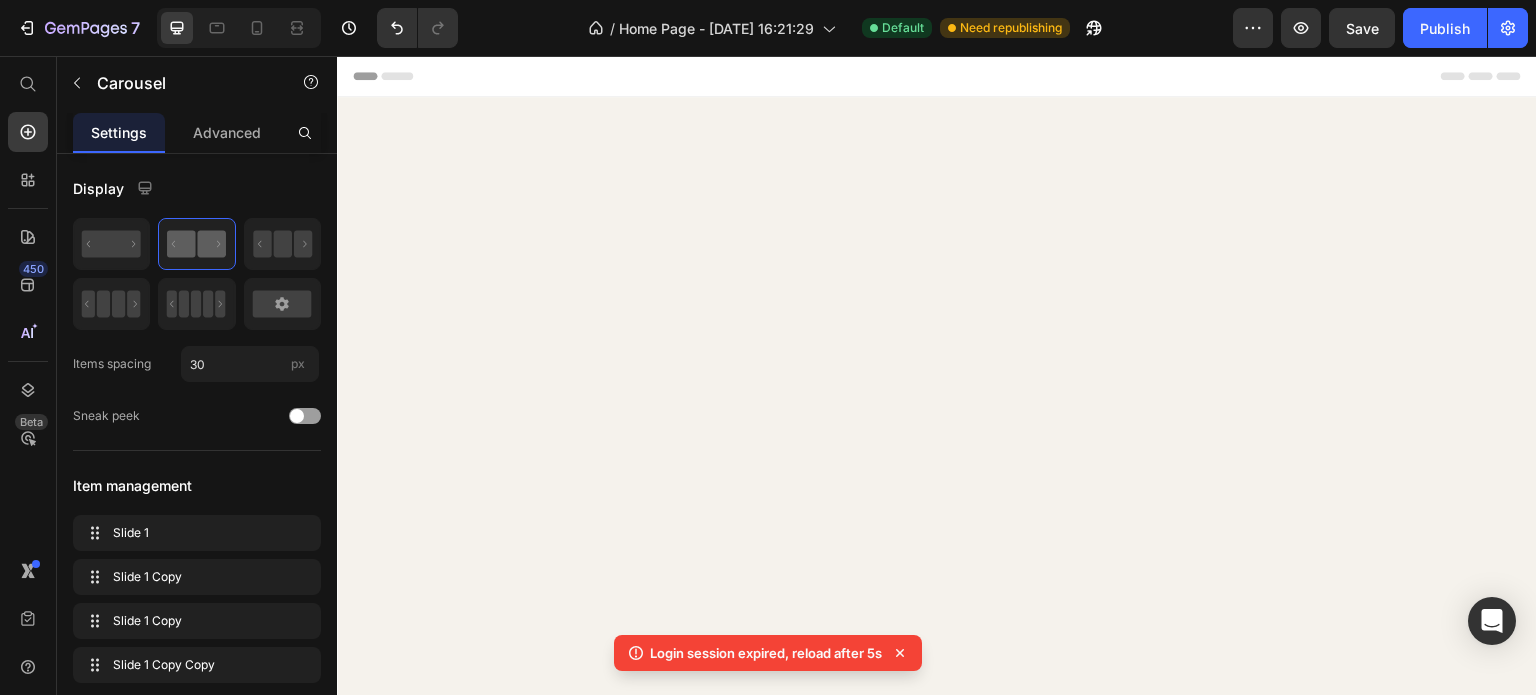 scroll, scrollTop: 3096, scrollLeft: 0, axis: vertical 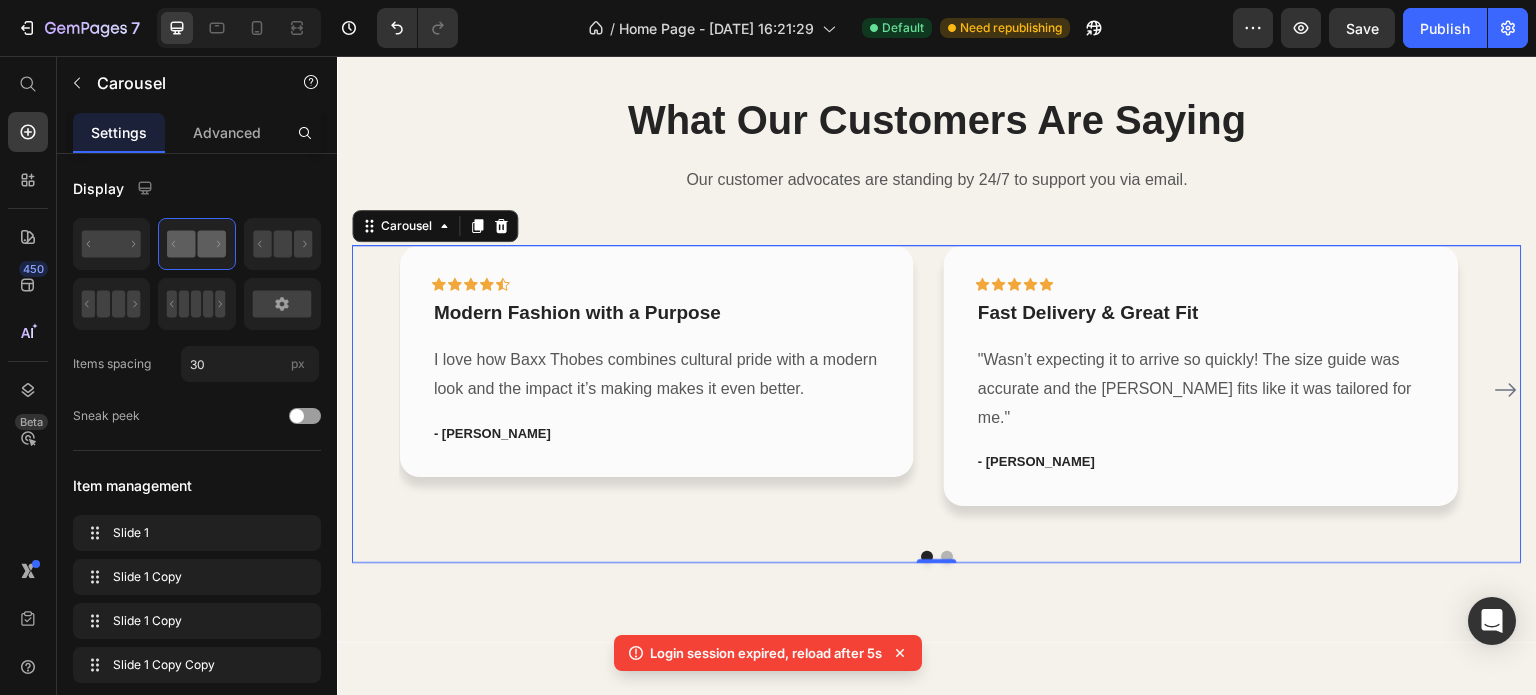 click on "7   /  Home Page - [DATE] 16:21:29 Default Need republishing Preview  Save   Publish" 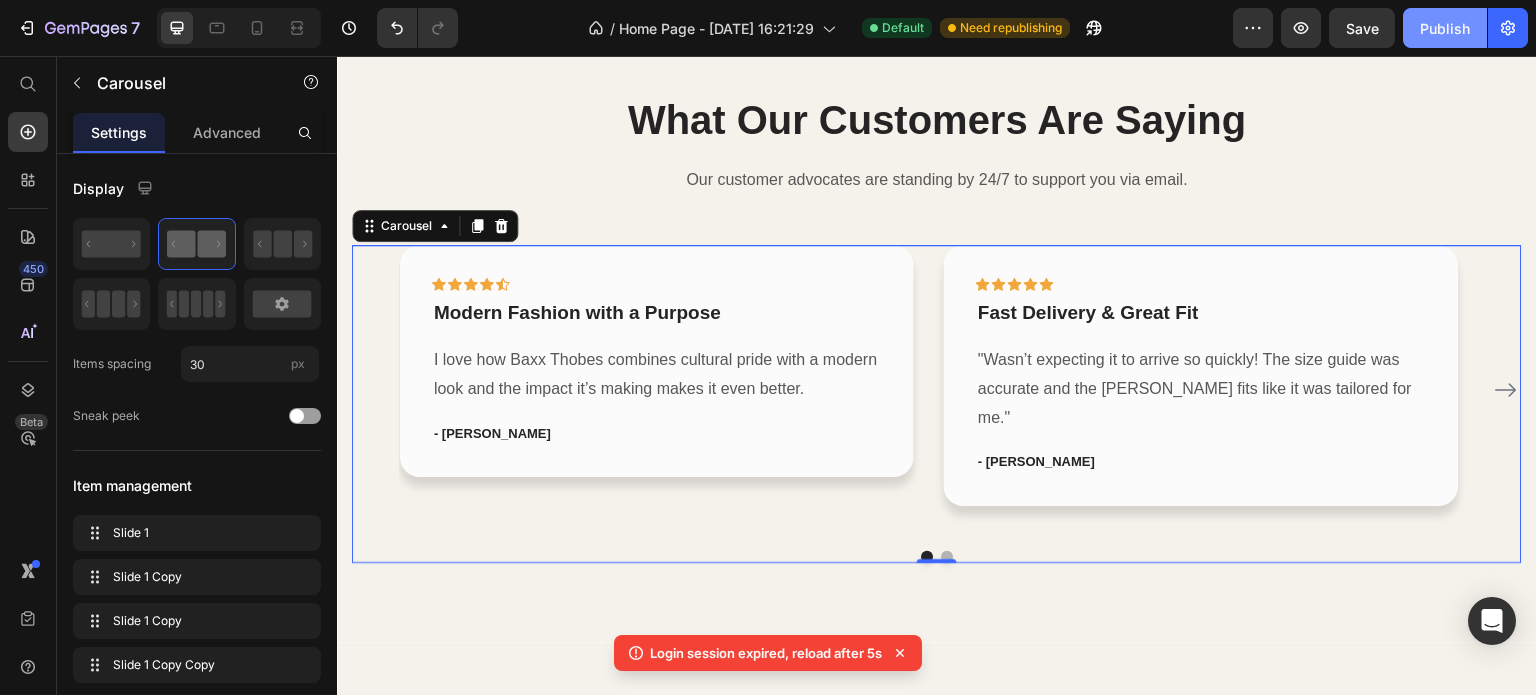 click on "Publish" at bounding box center [1445, 28] 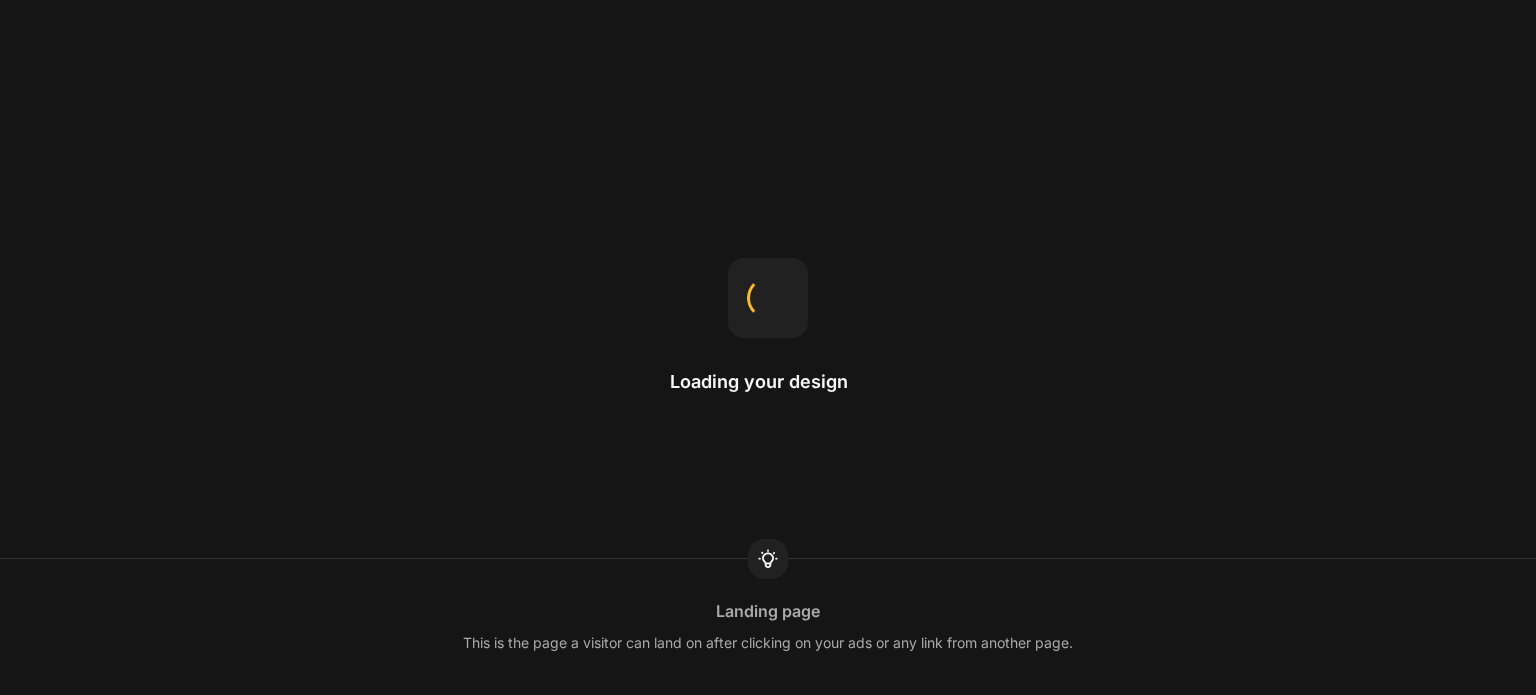 scroll, scrollTop: 0, scrollLeft: 0, axis: both 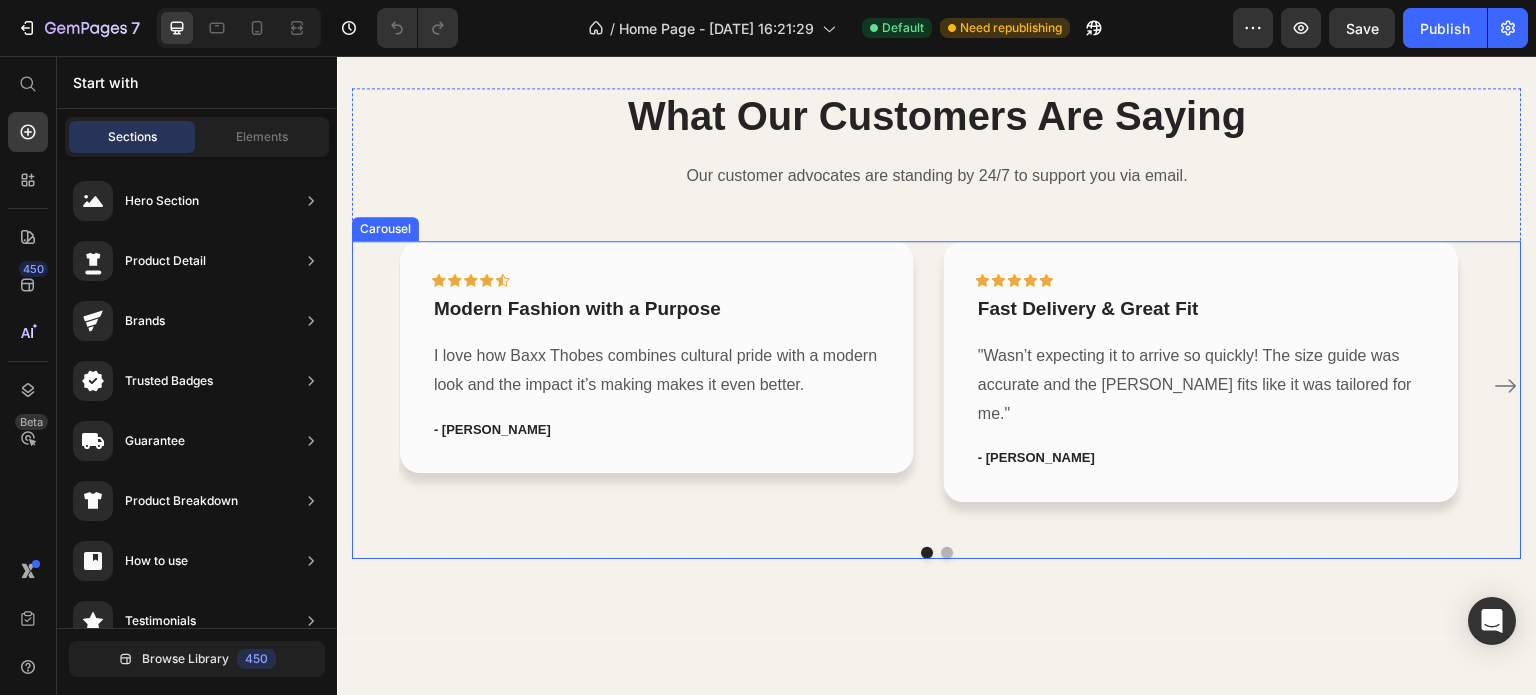 click 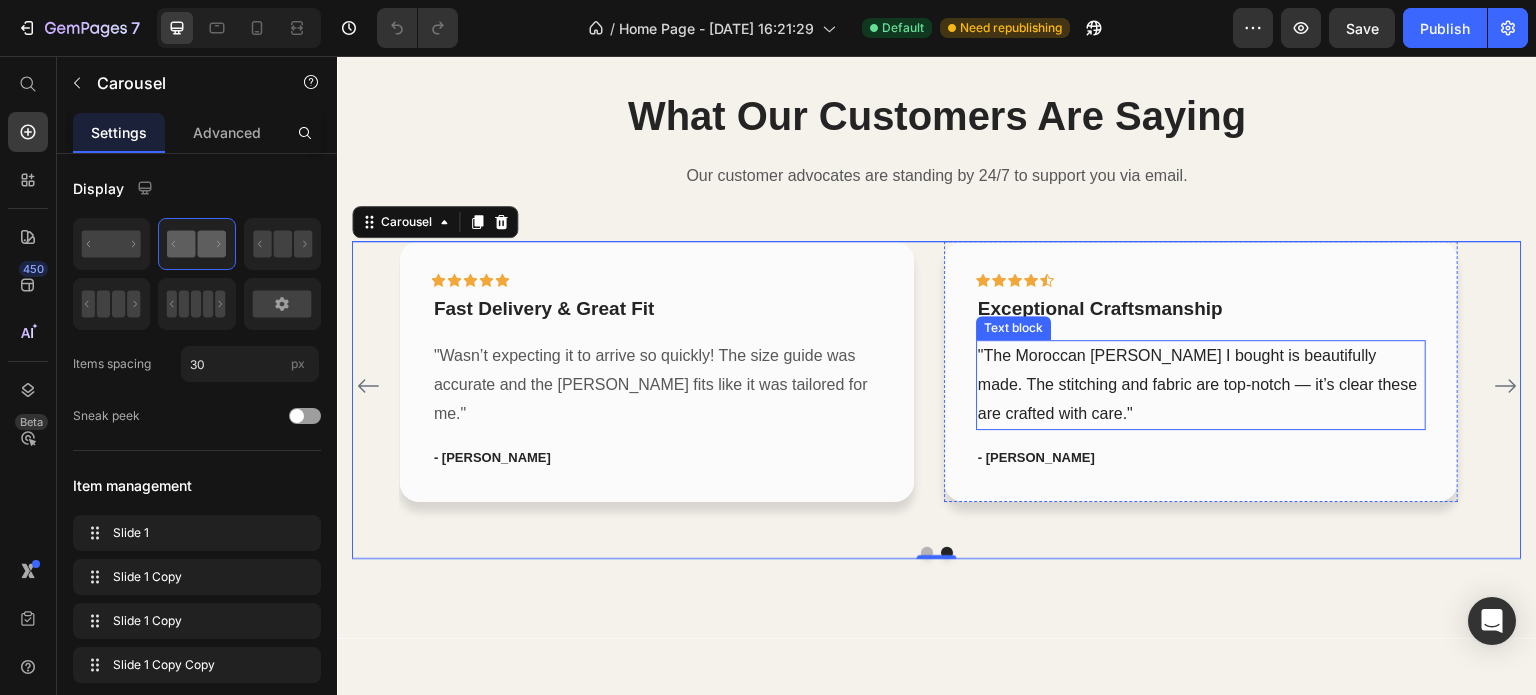 click on ""The Moroccan [PERSON_NAME] I bought is beautifully made. The stitching and fabric are top-notch — it’s clear these are crafted with care."" at bounding box center [1201, 385] 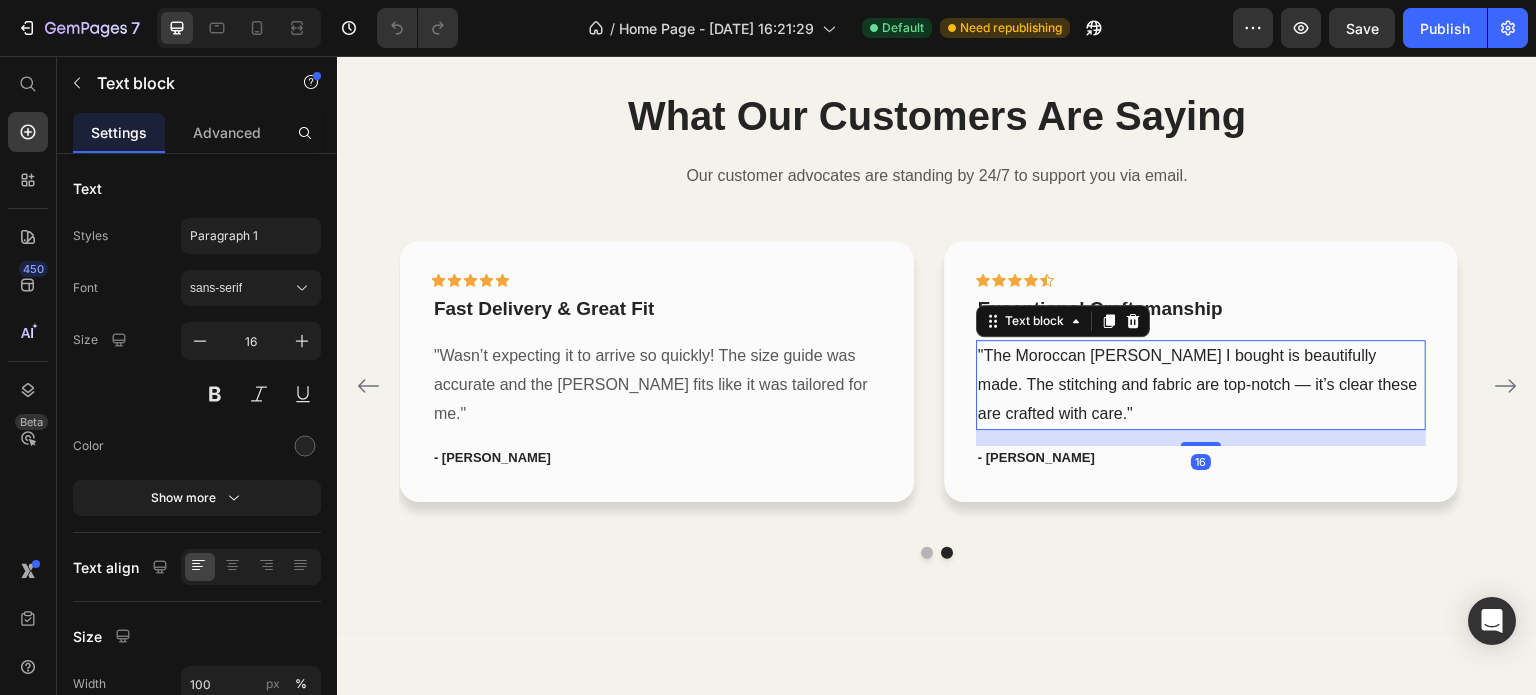 click on ""The Moroccan [PERSON_NAME] I bought is beautifully made. The stitching and fabric are top-notch — it’s clear these are crafted with care."" at bounding box center [1201, 385] 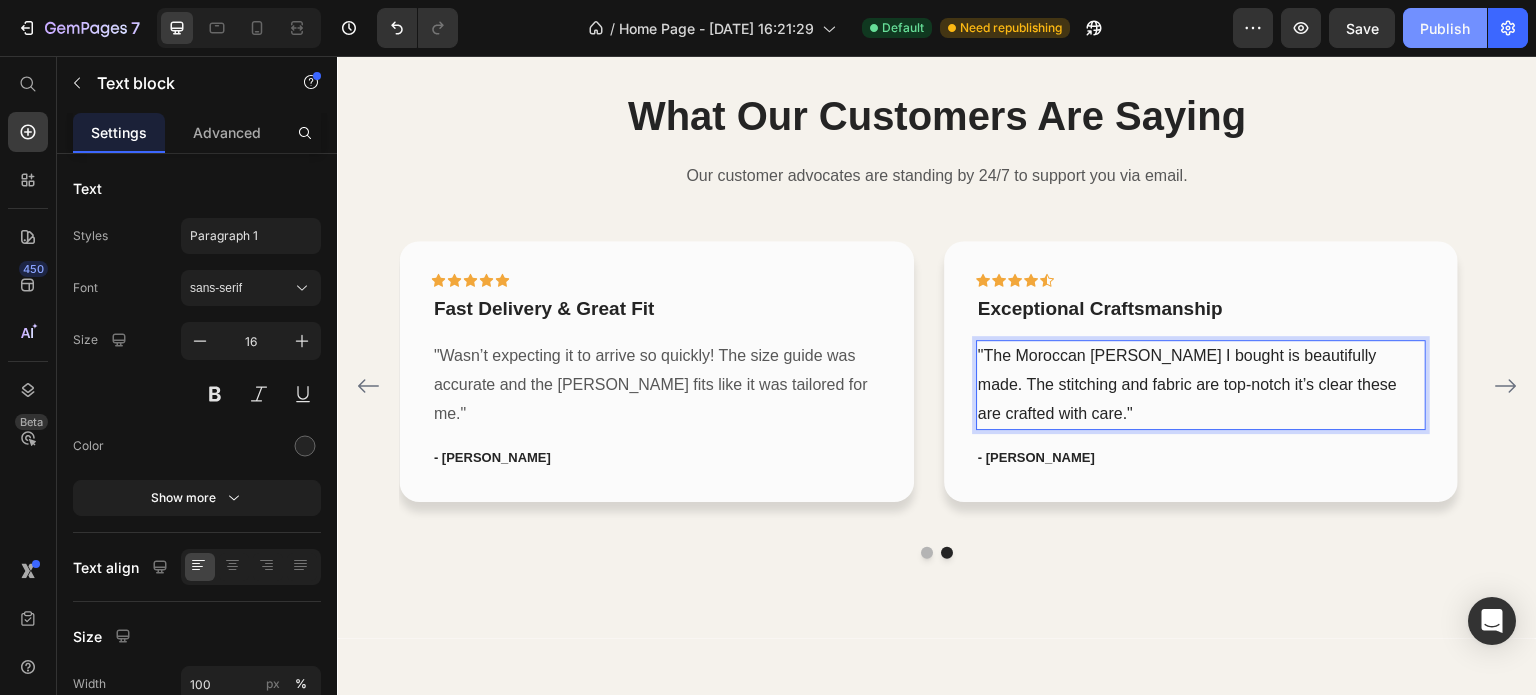 click on "7   /  Home Page - [DATE] 16:21:29 Default Need republishing Preview  Save   Publish" 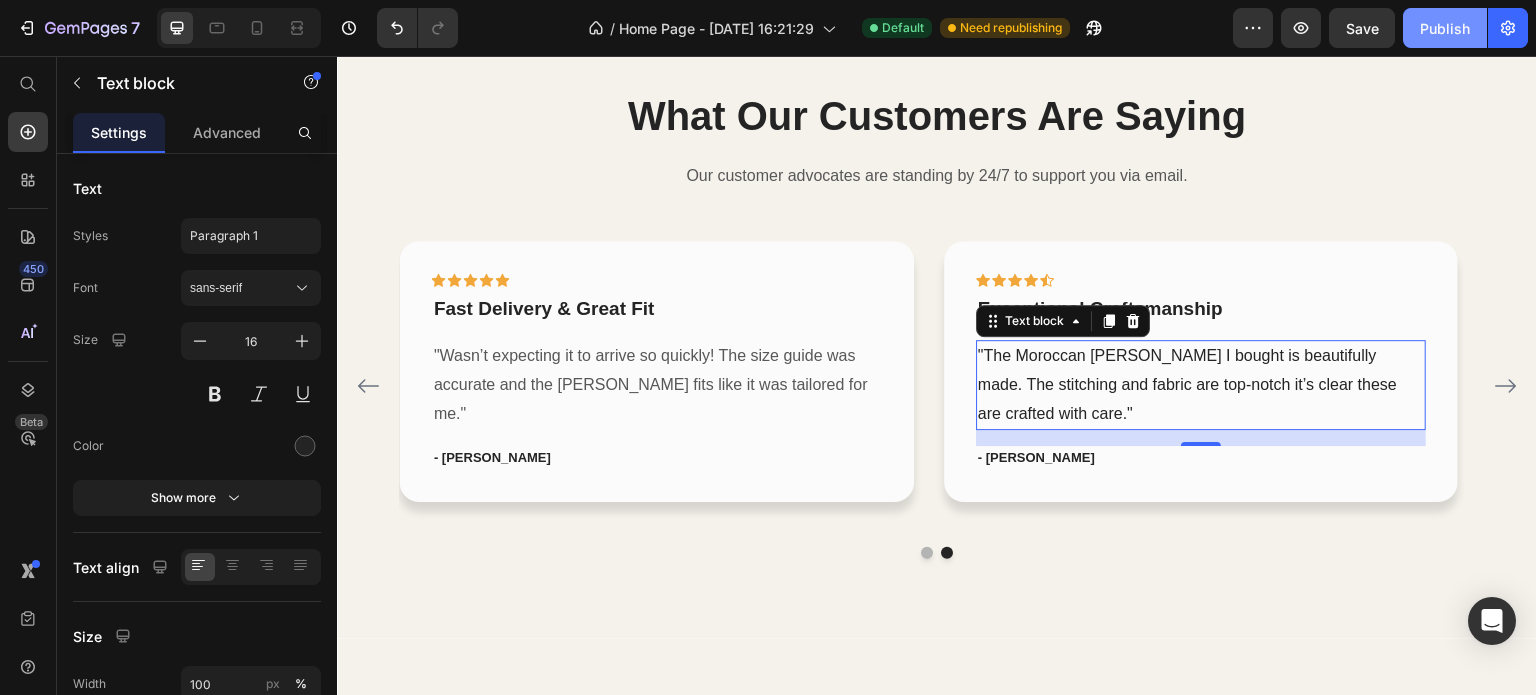 click on "Publish" 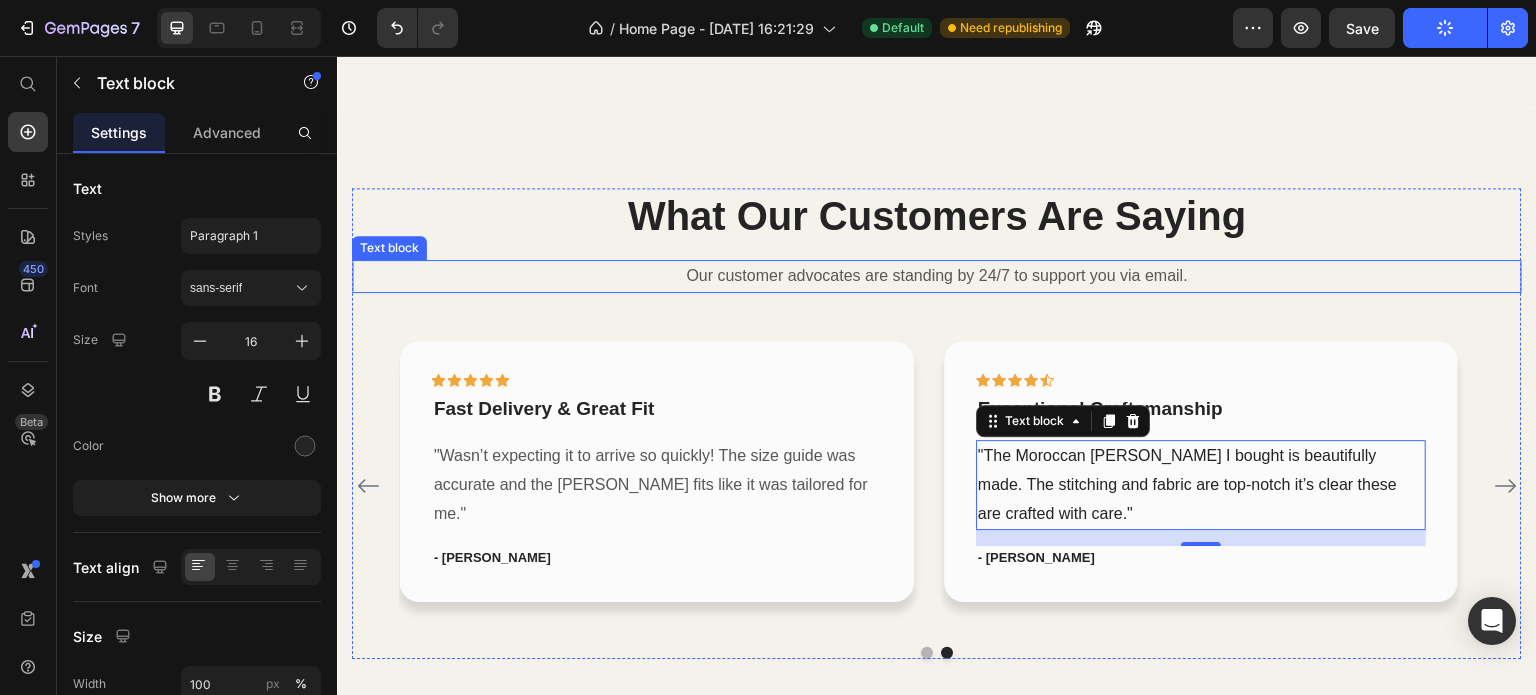 scroll, scrollTop: 3100, scrollLeft: 0, axis: vertical 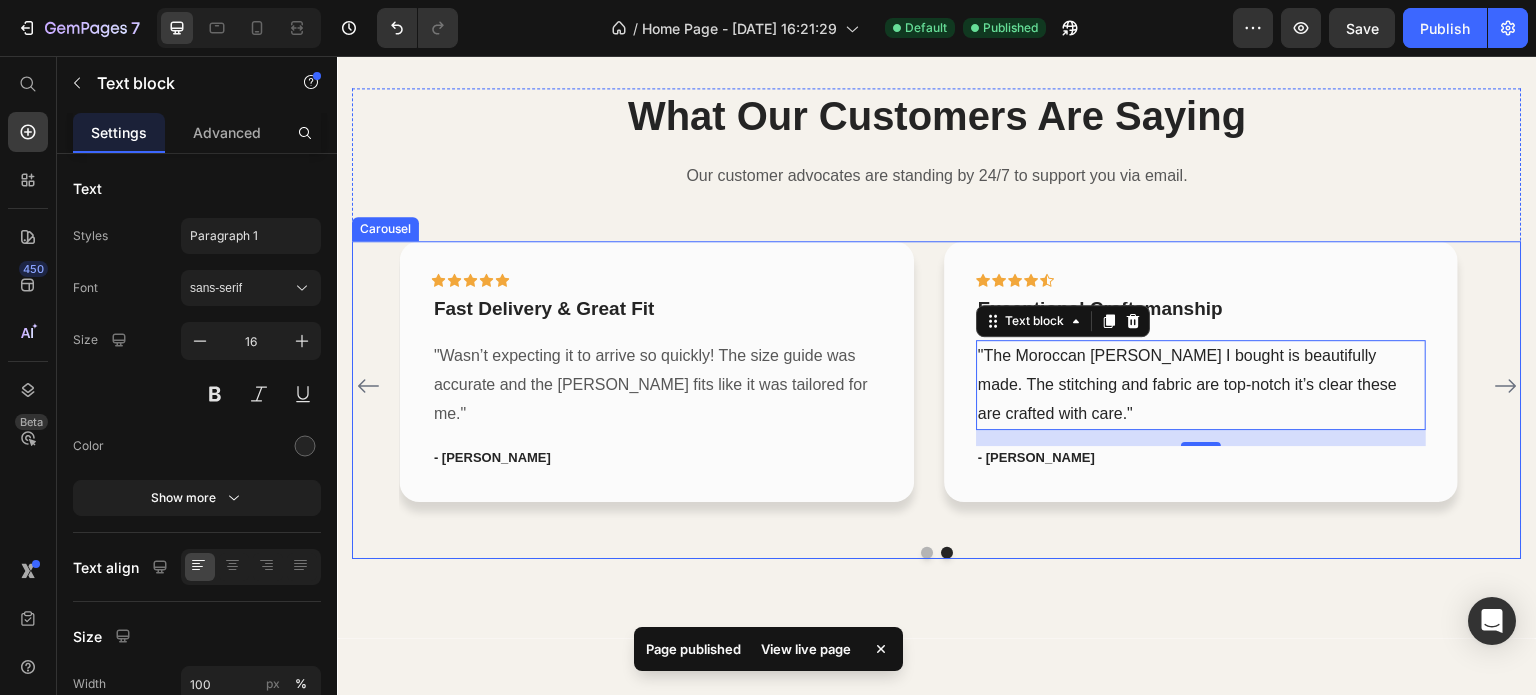 click 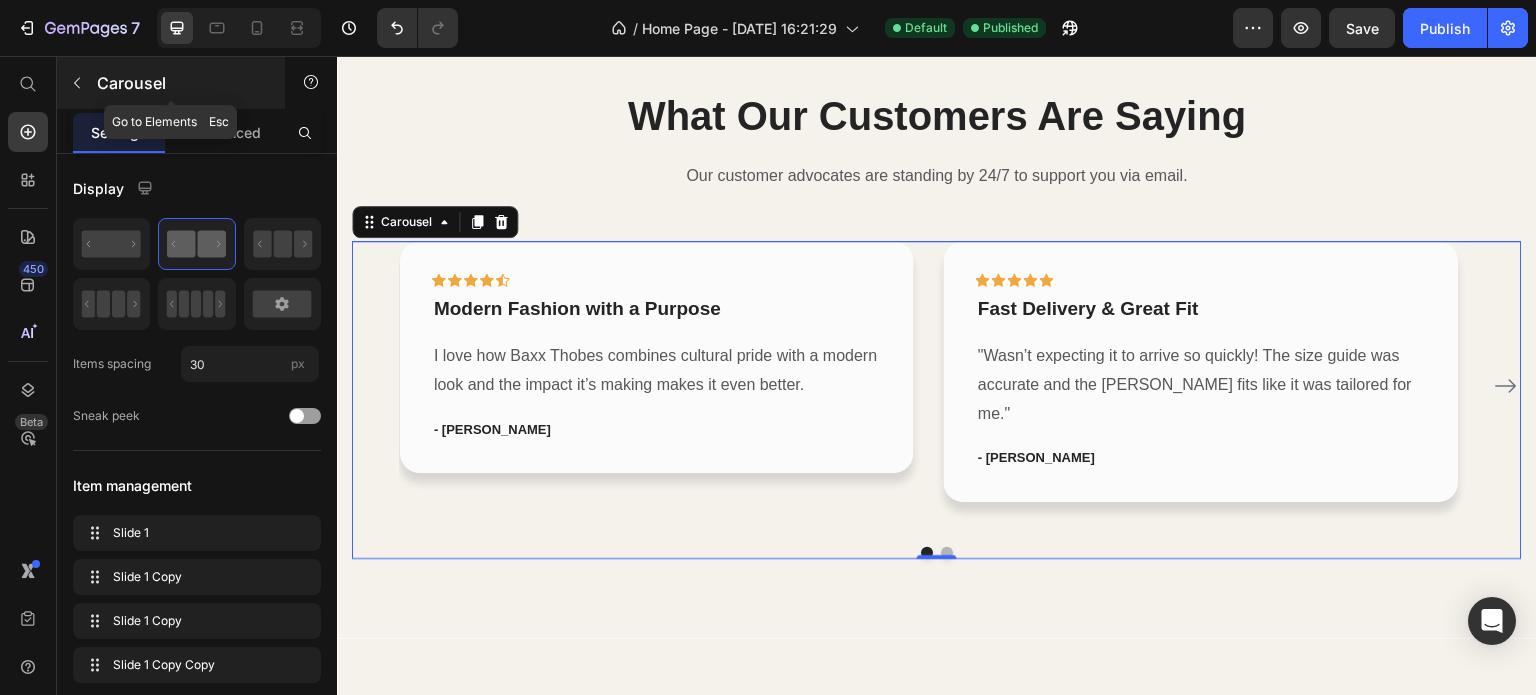 click 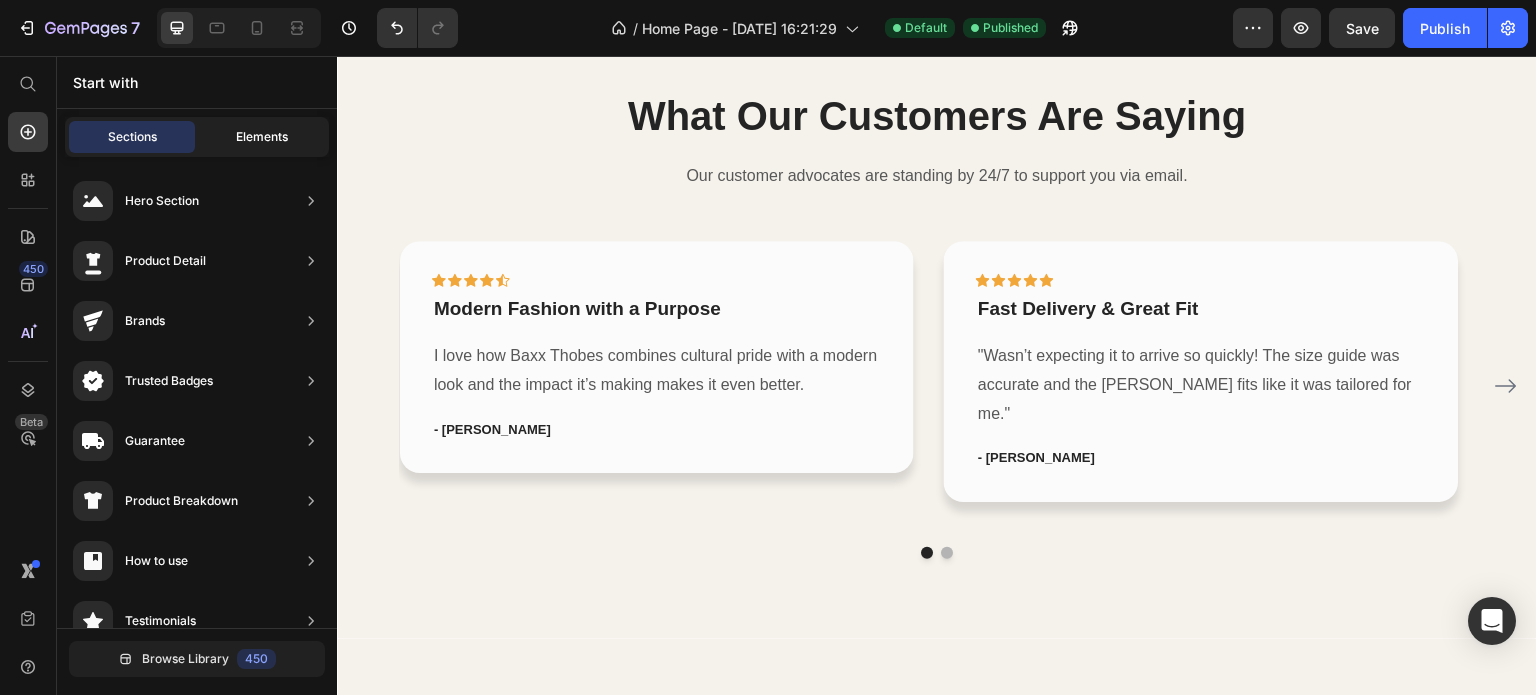 click on "Elements" 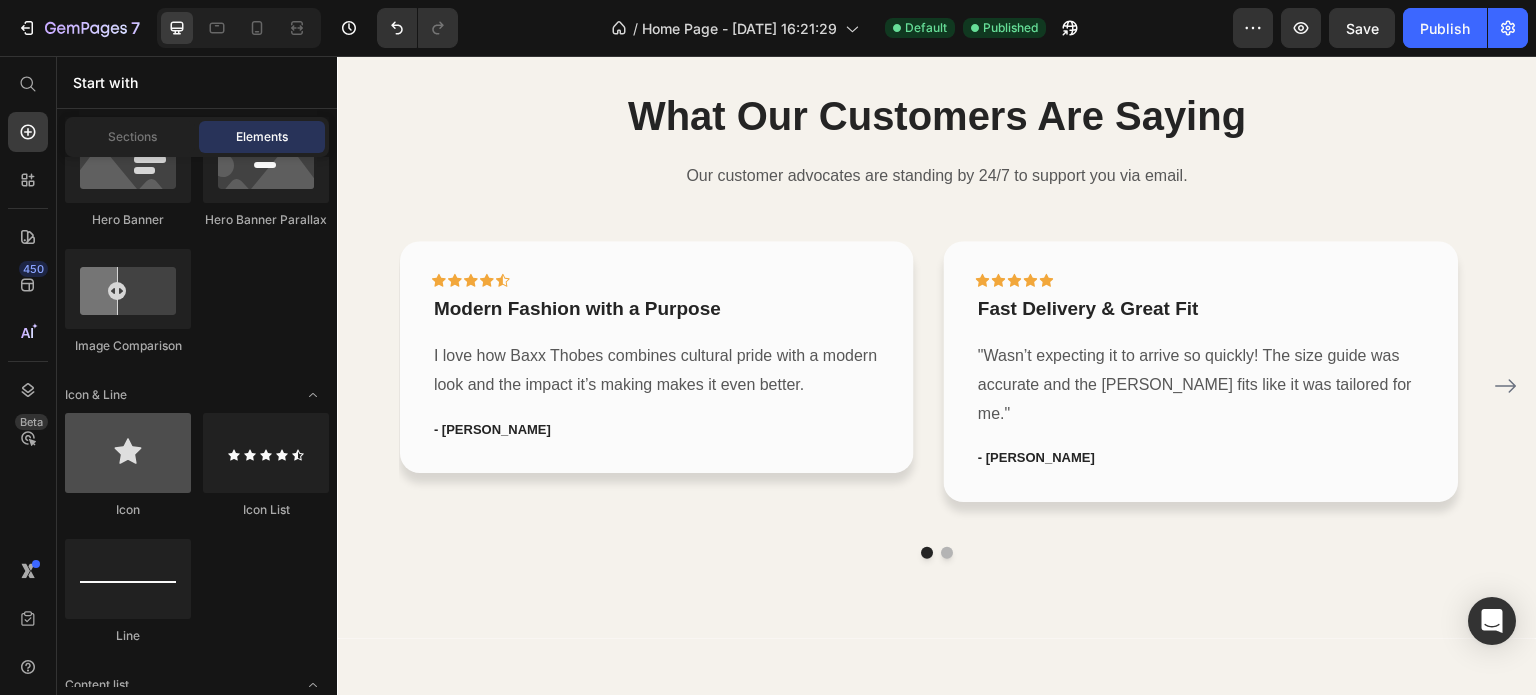scroll, scrollTop: 600, scrollLeft: 0, axis: vertical 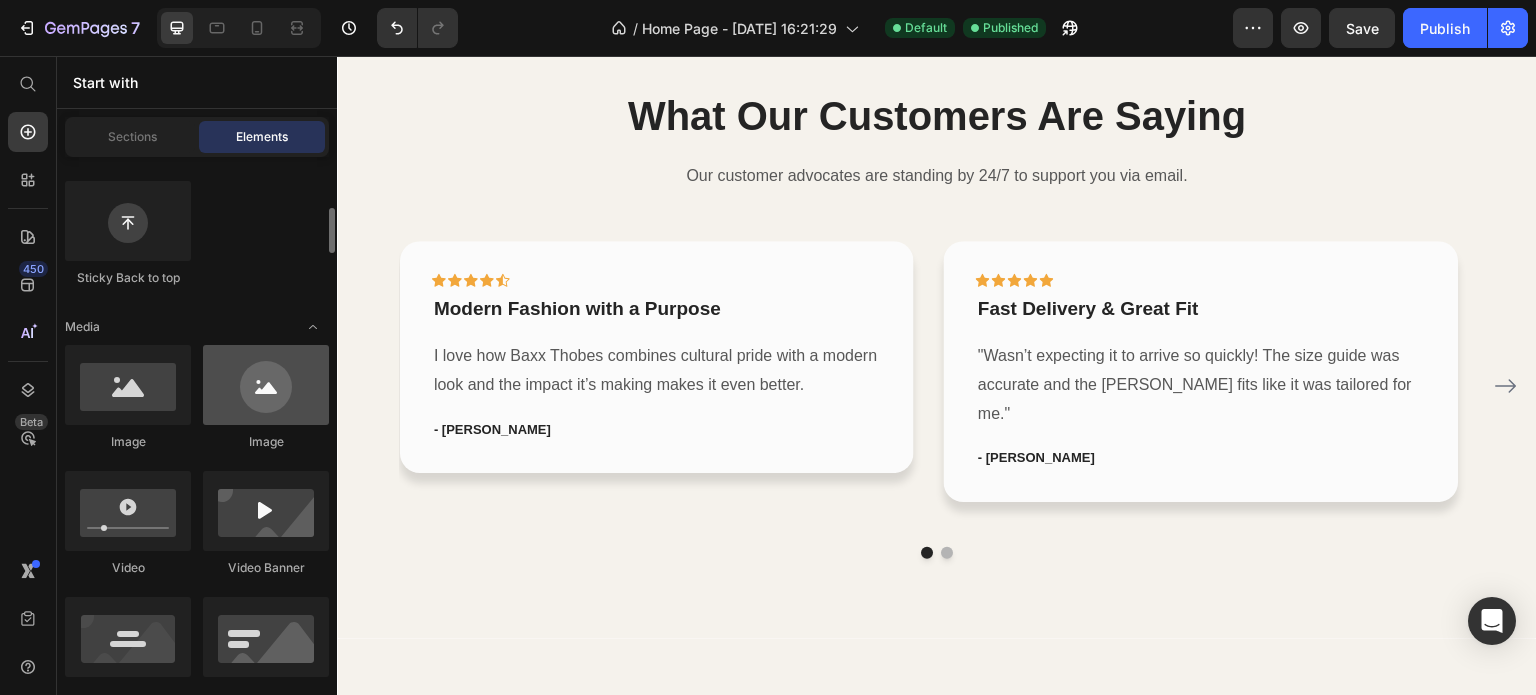 click at bounding box center (266, 385) 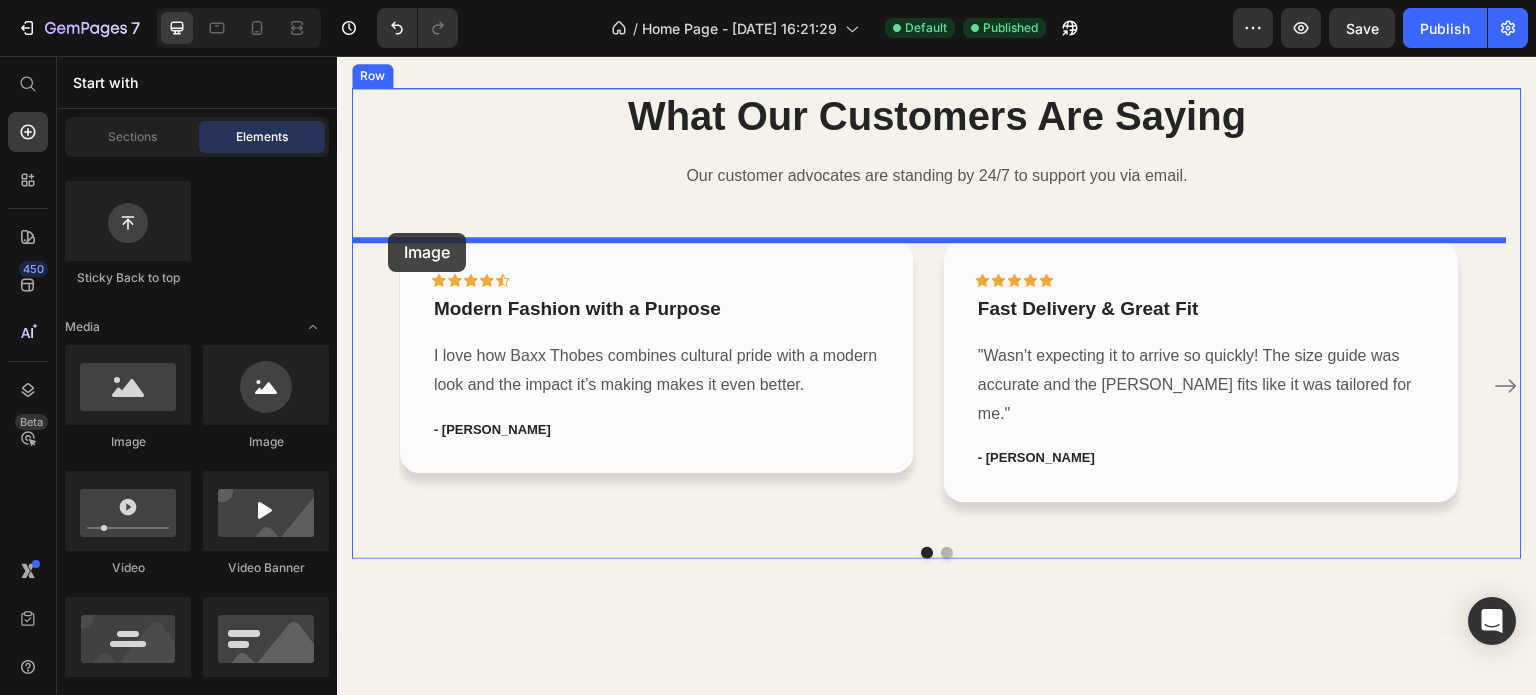 drag, startPoint x: 613, startPoint y: 450, endPoint x: 388, endPoint y: 233, distance: 312.59238 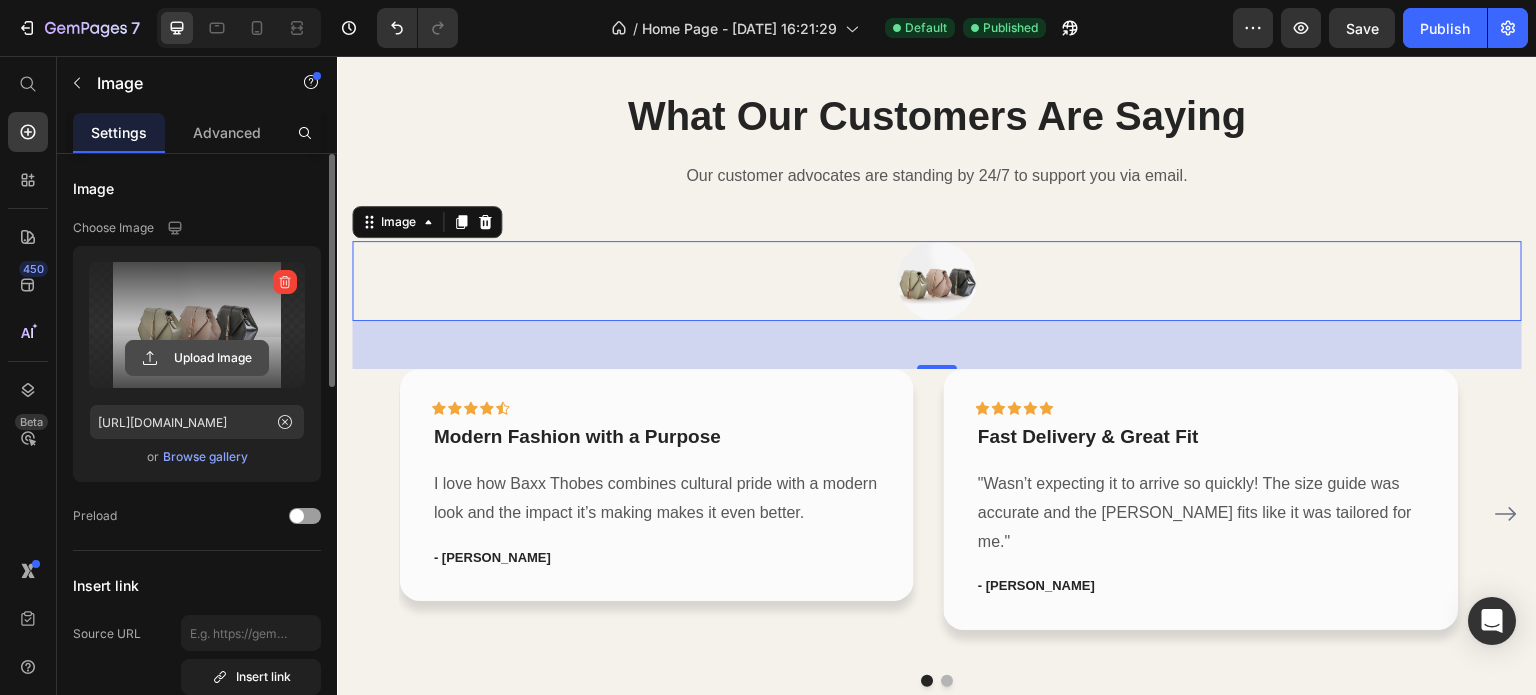 click 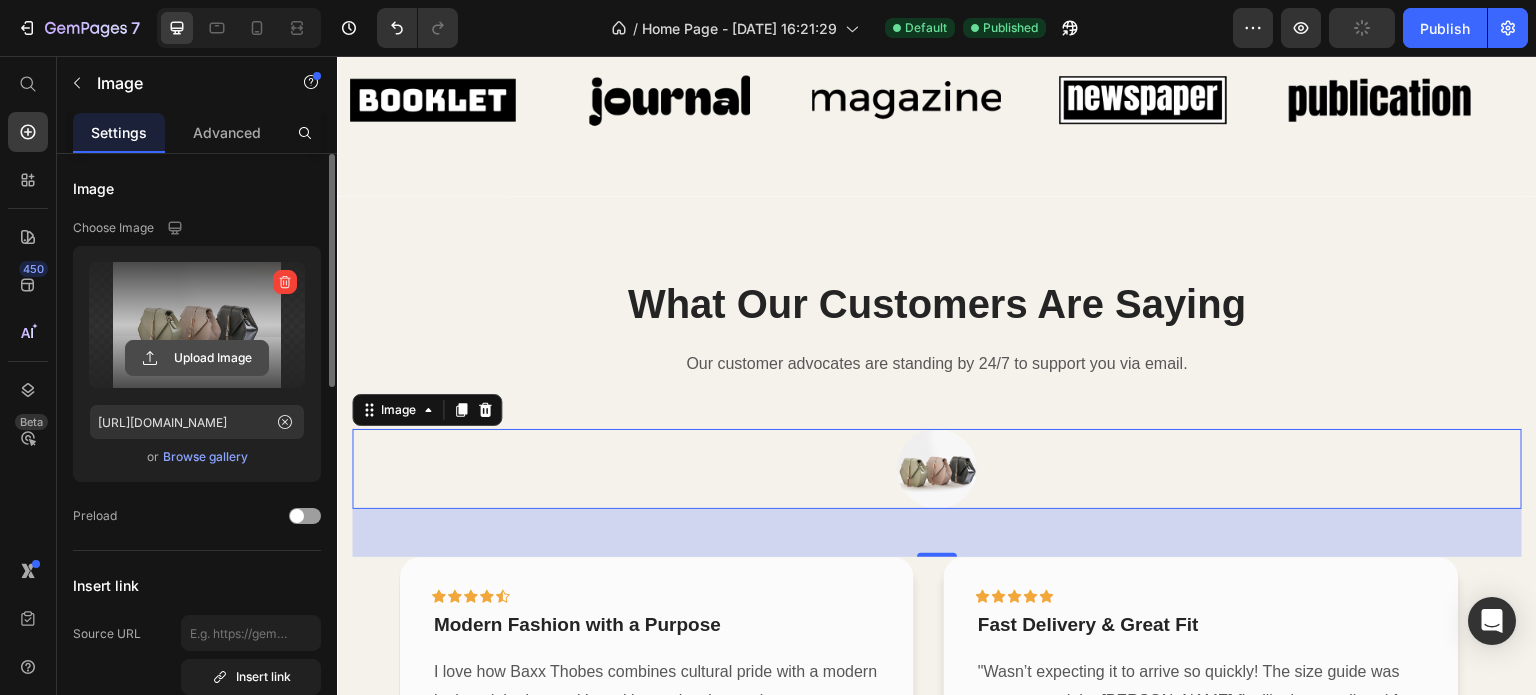 scroll, scrollTop: 3000, scrollLeft: 0, axis: vertical 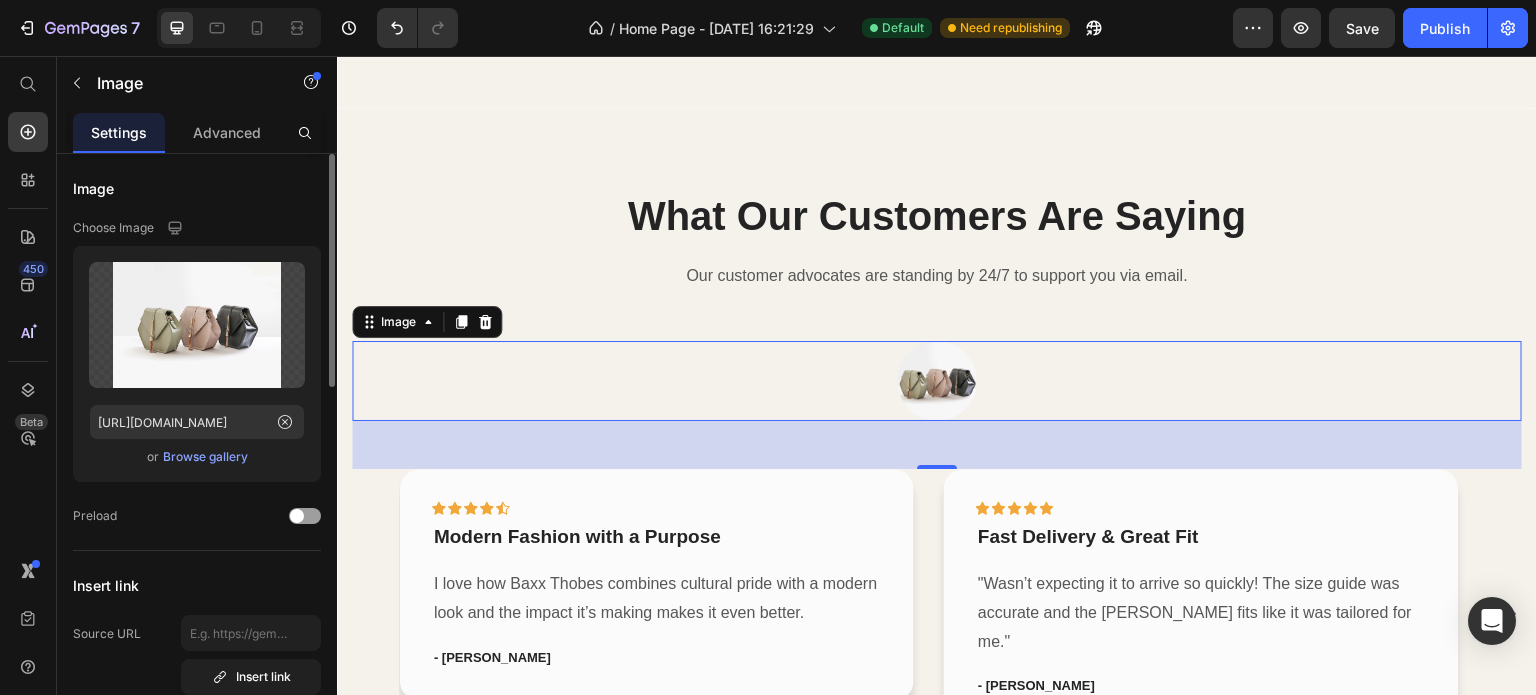 click on "Upload Image [URL][DOMAIN_NAME]  or   Browse gallery" 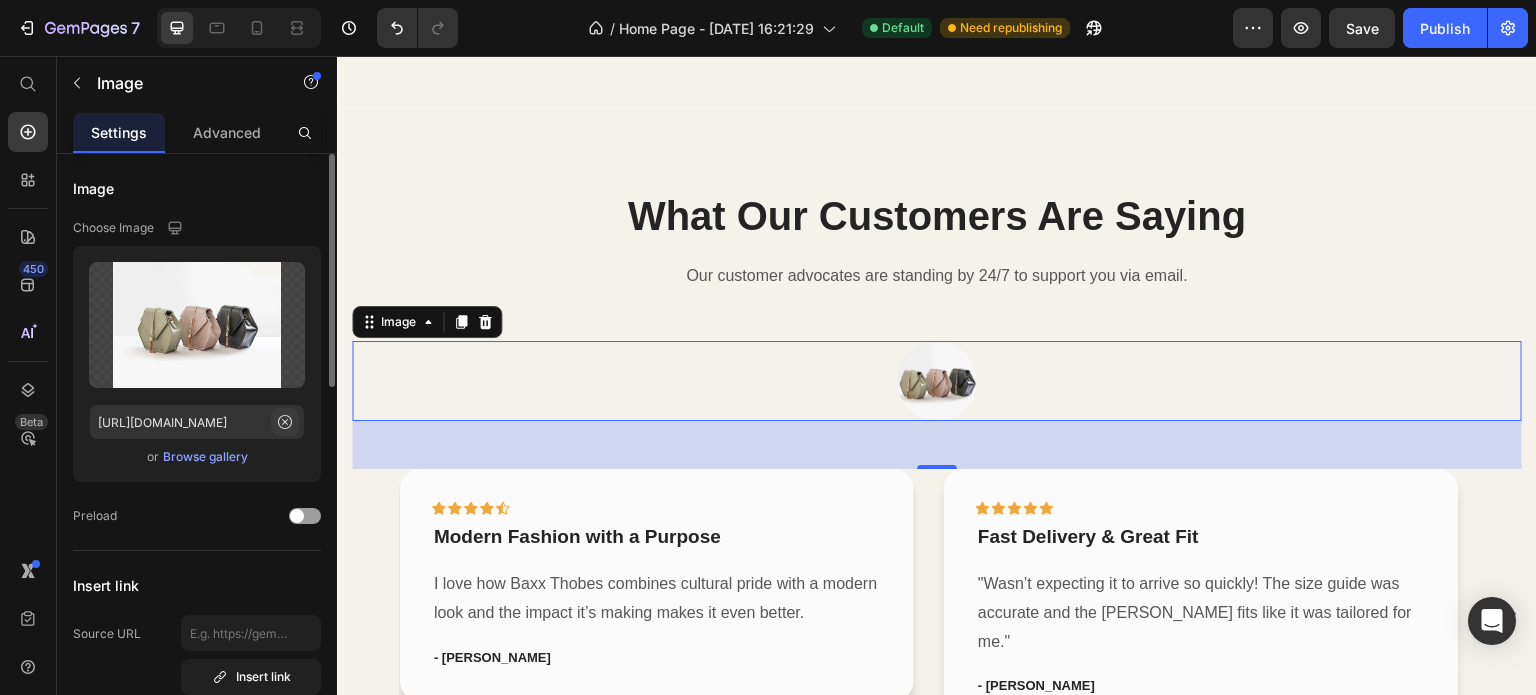 click 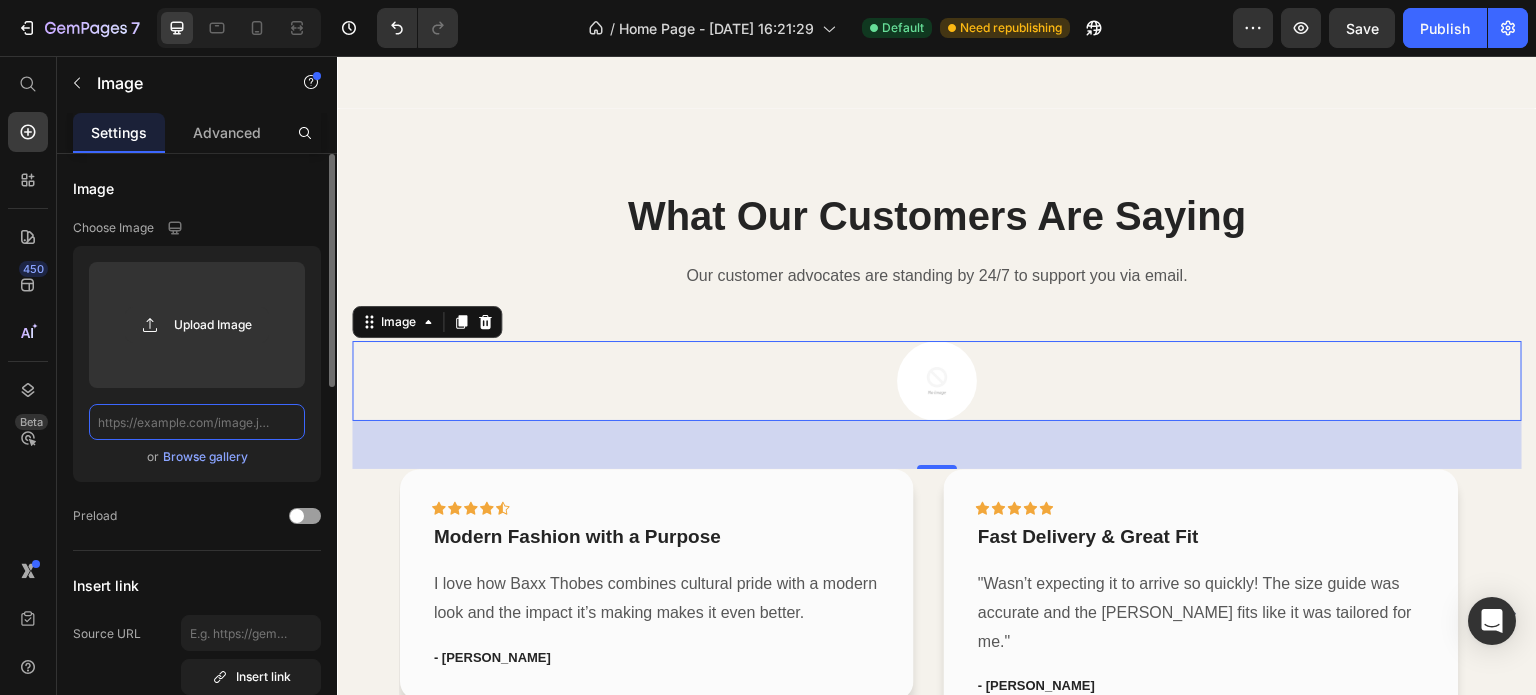 scroll, scrollTop: 0, scrollLeft: 0, axis: both 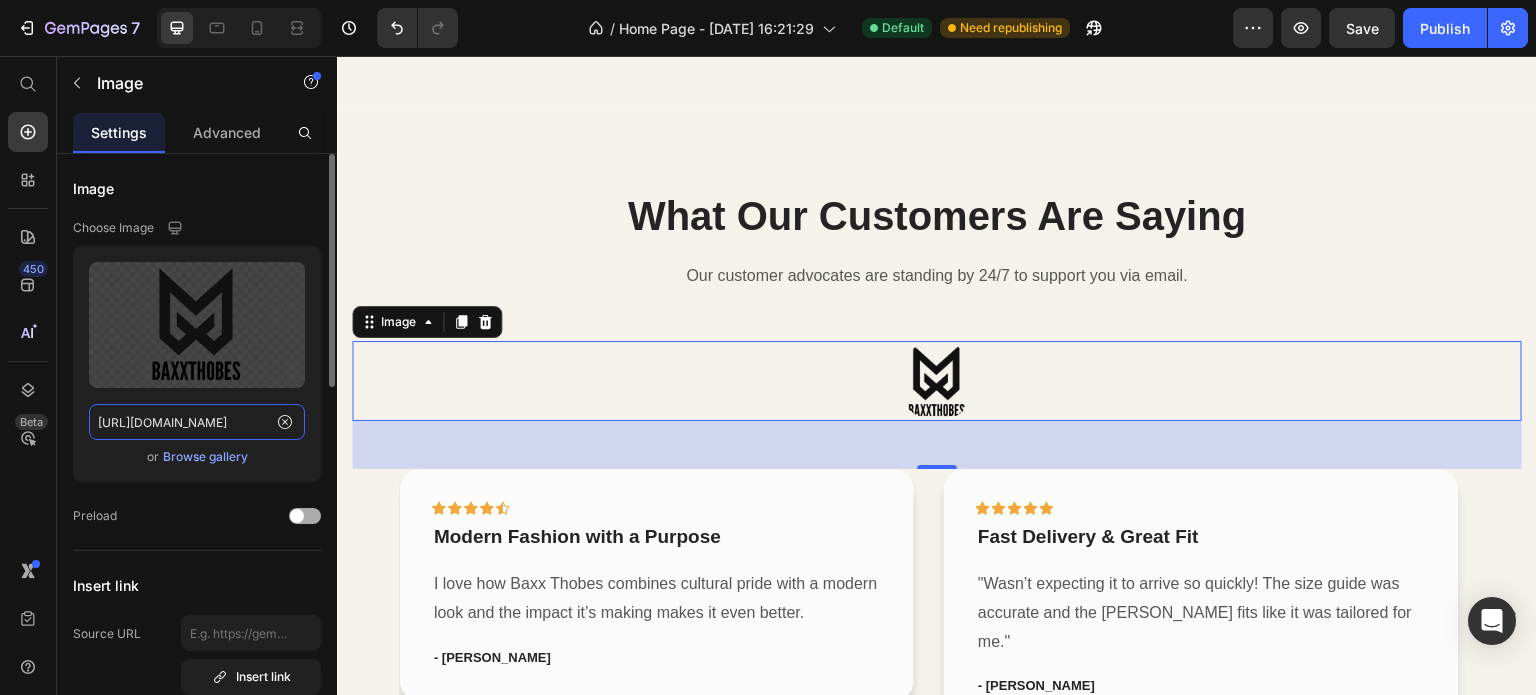 type on "[URL][DOMAIN_NAME]" 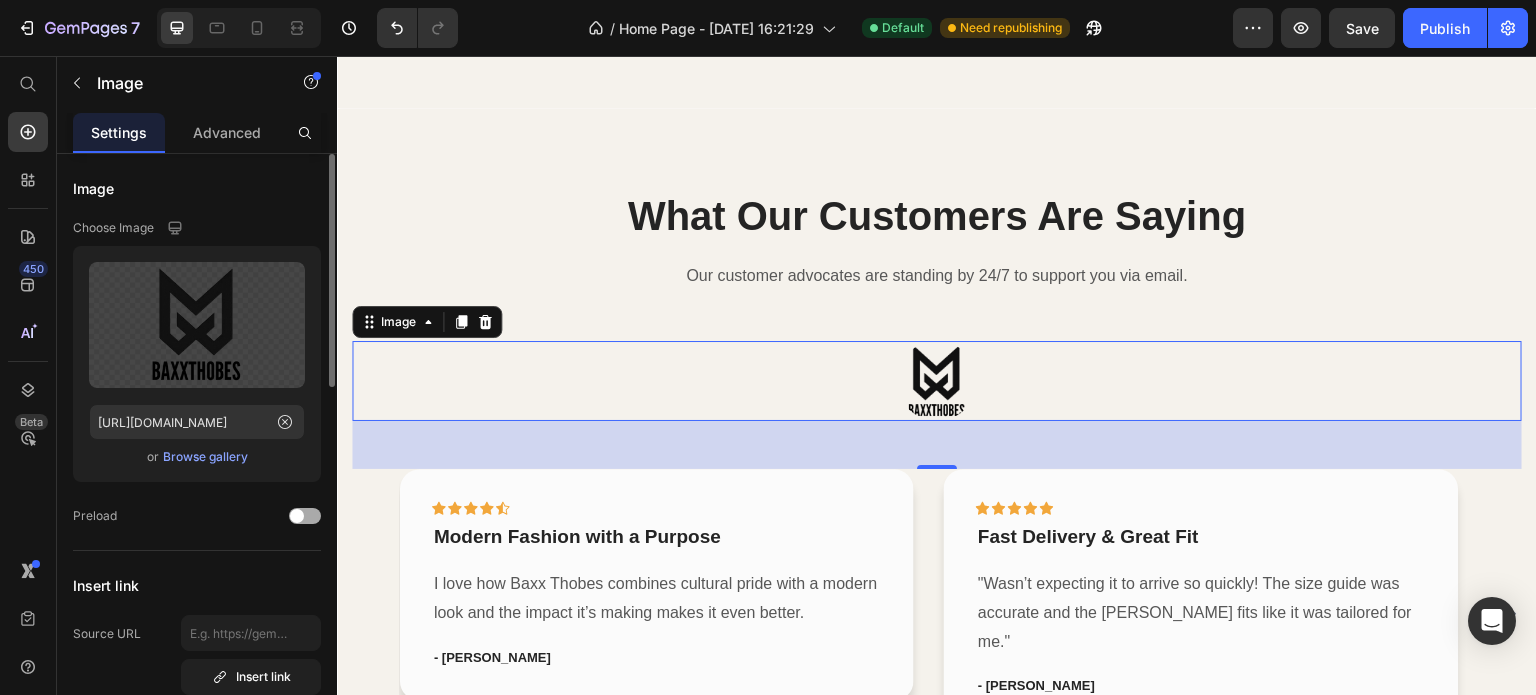 click on "Preload" 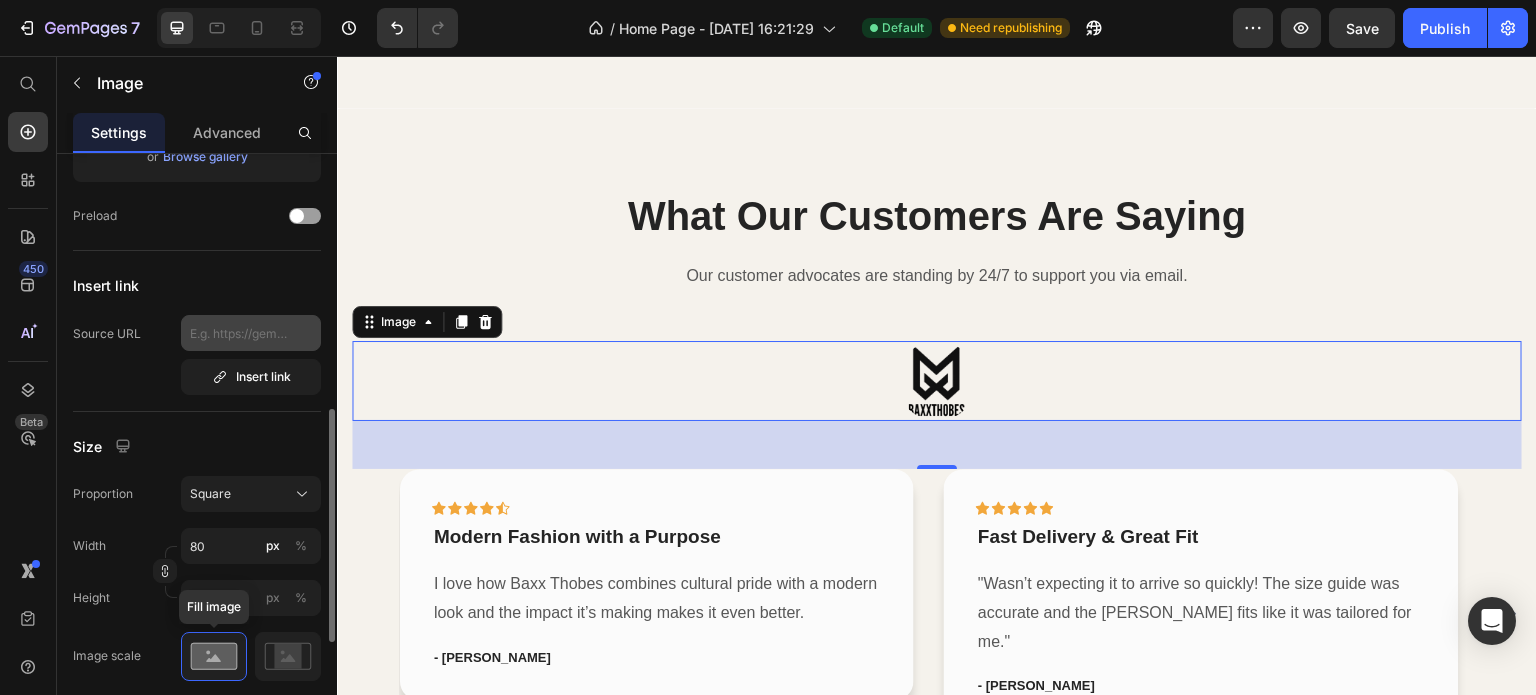scroll, scrollTop: 400, scrollLeft: 0, axis: vertical 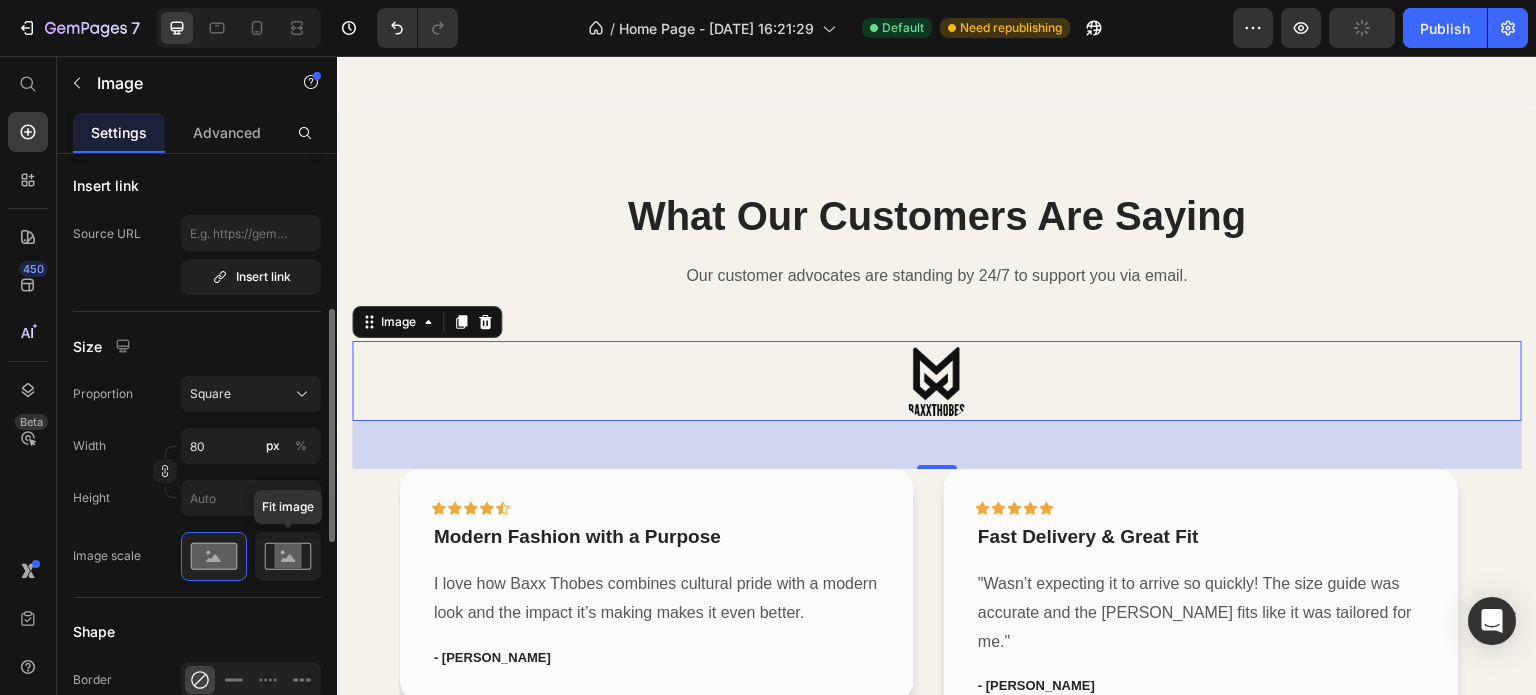 click 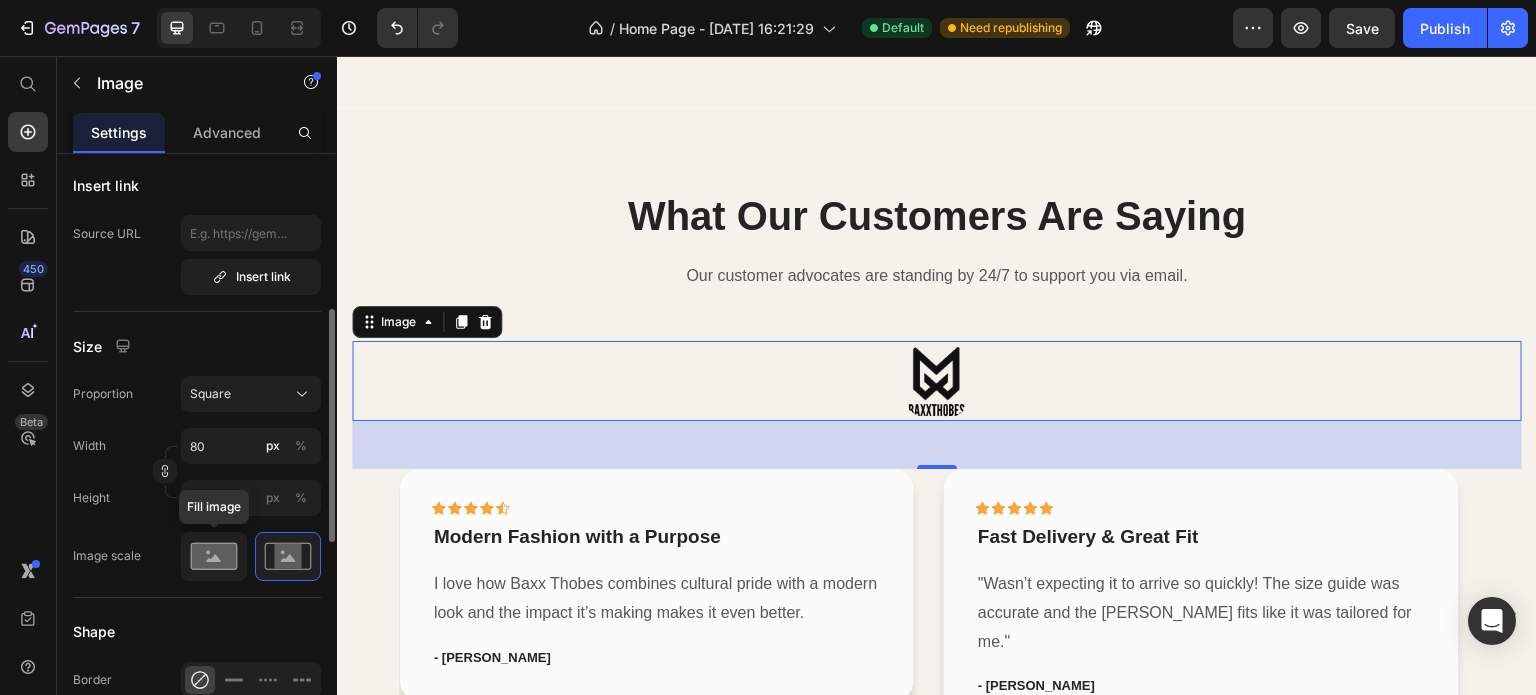 click 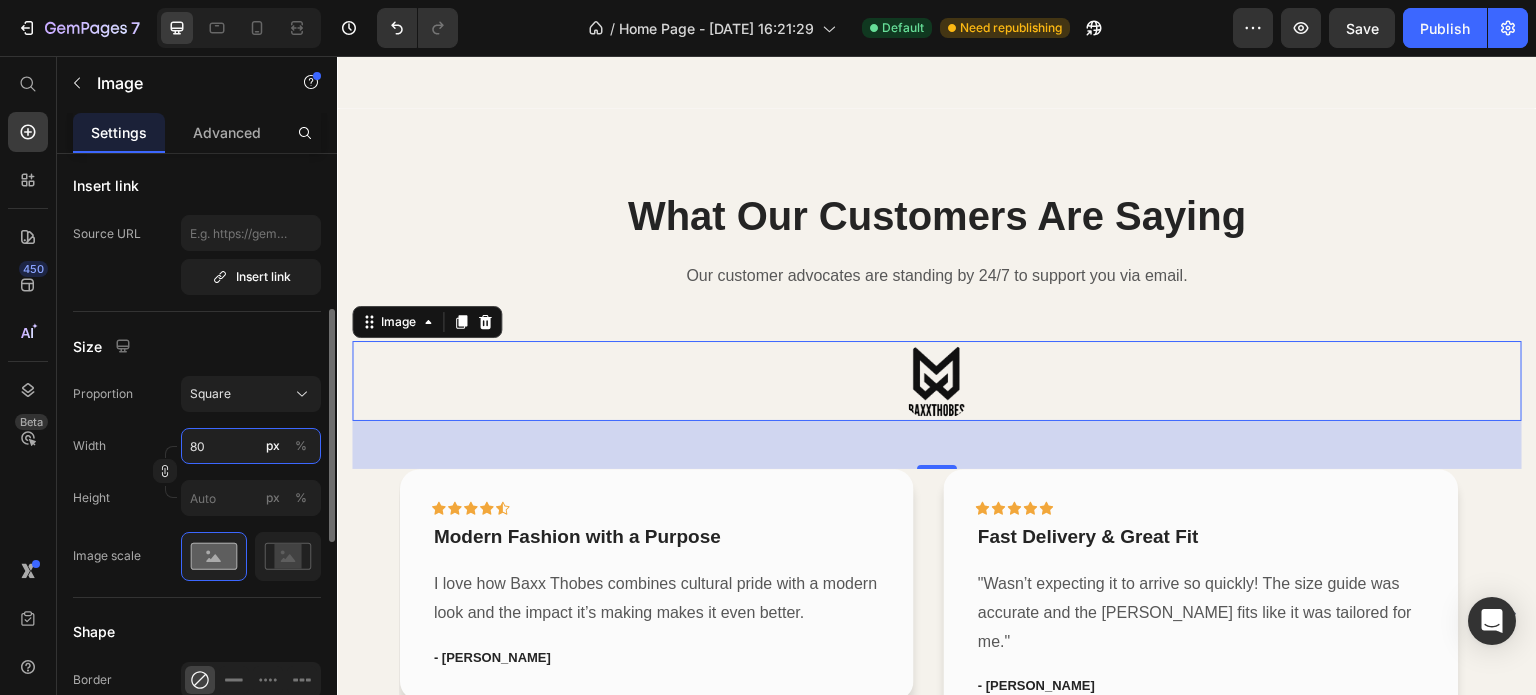 click on "80" at bounding box center (251, 446) 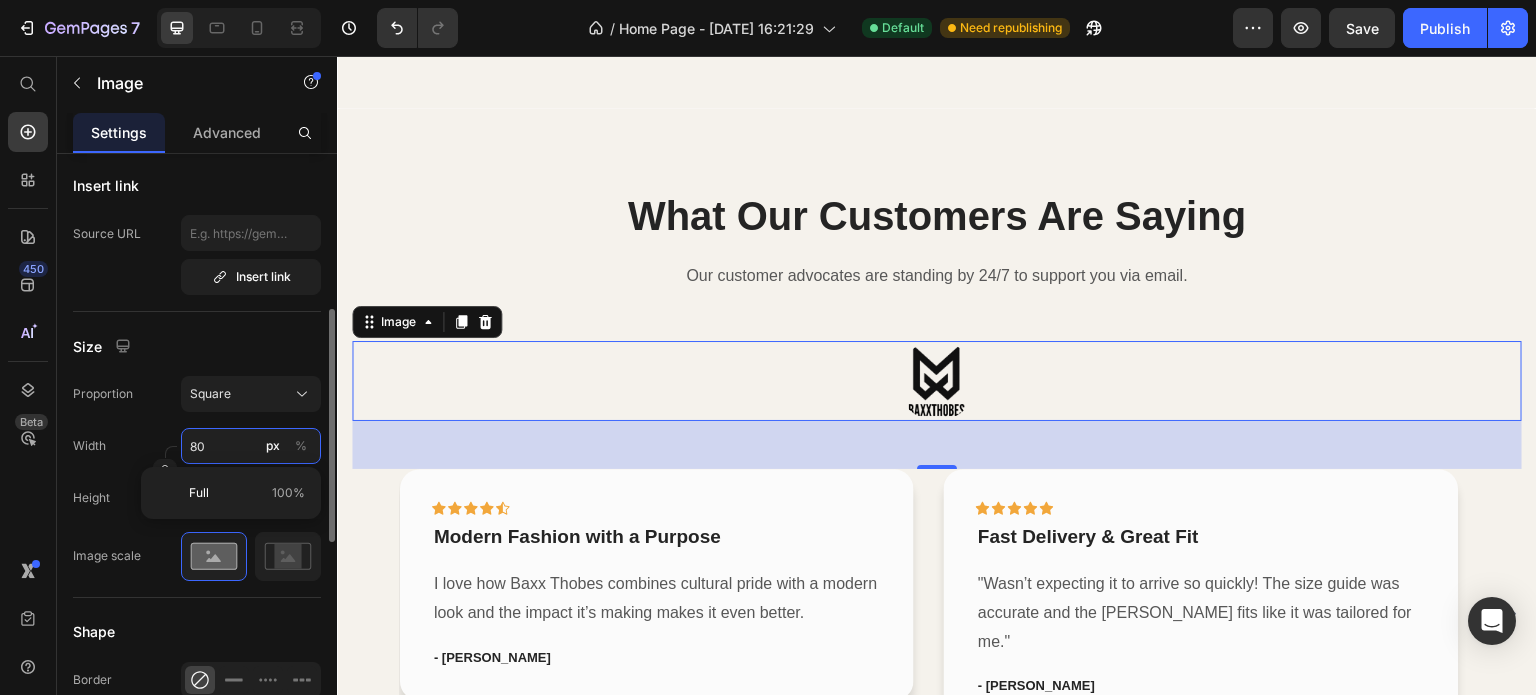 type on "6" 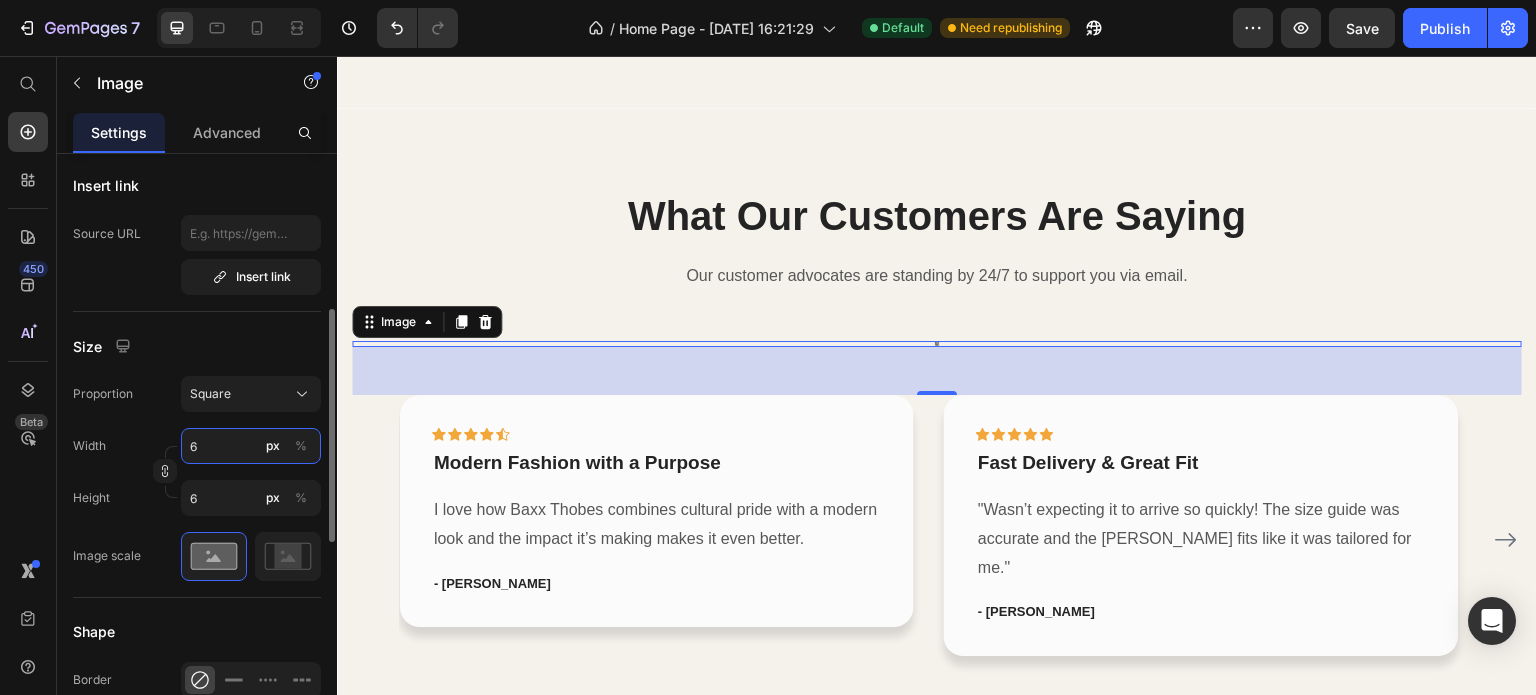 type on "60" 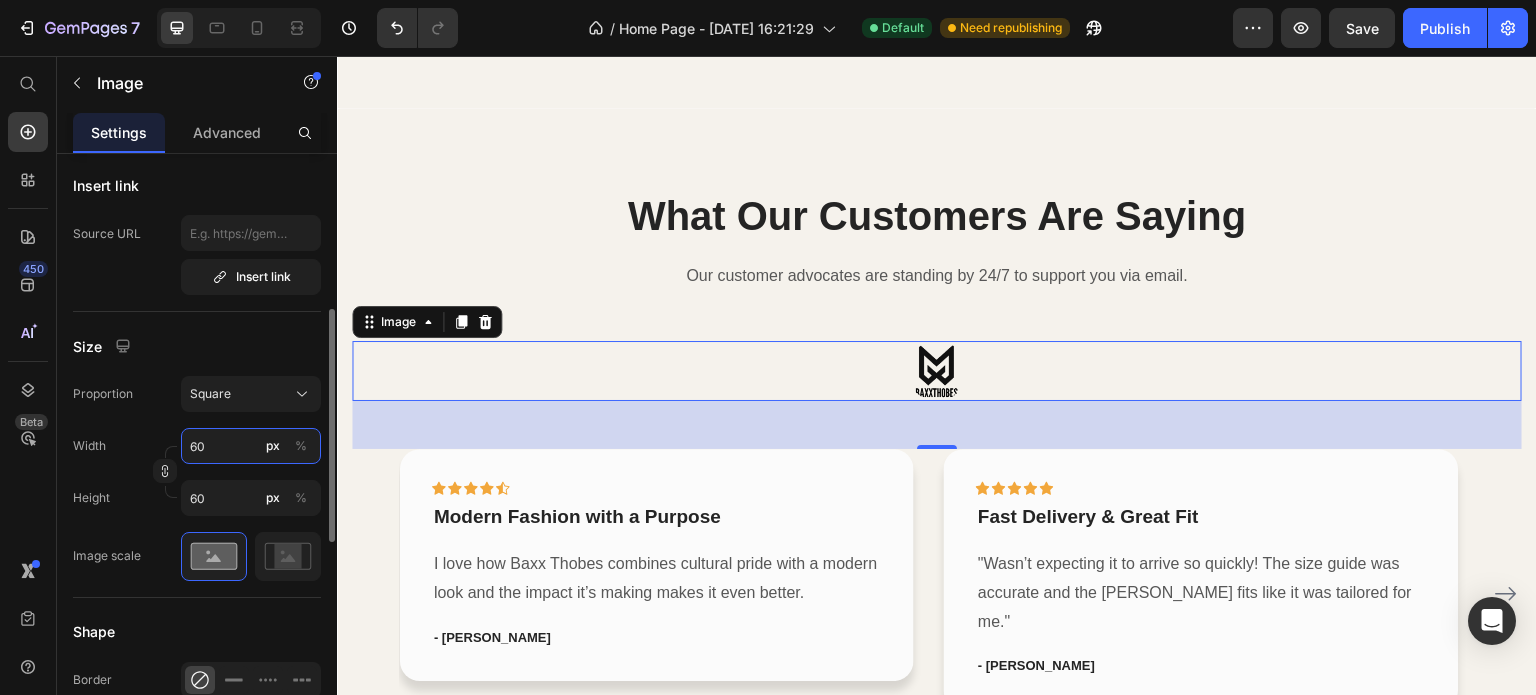 type on "6" 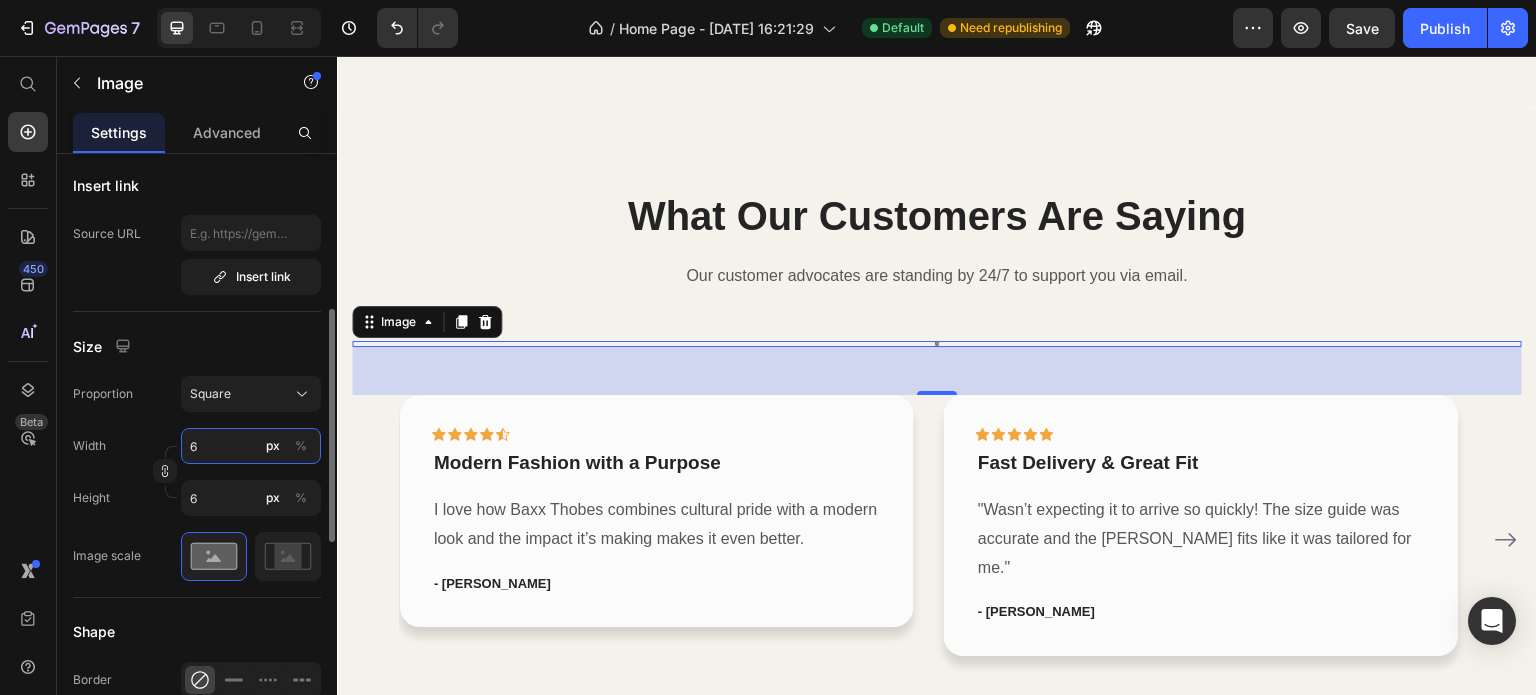 type 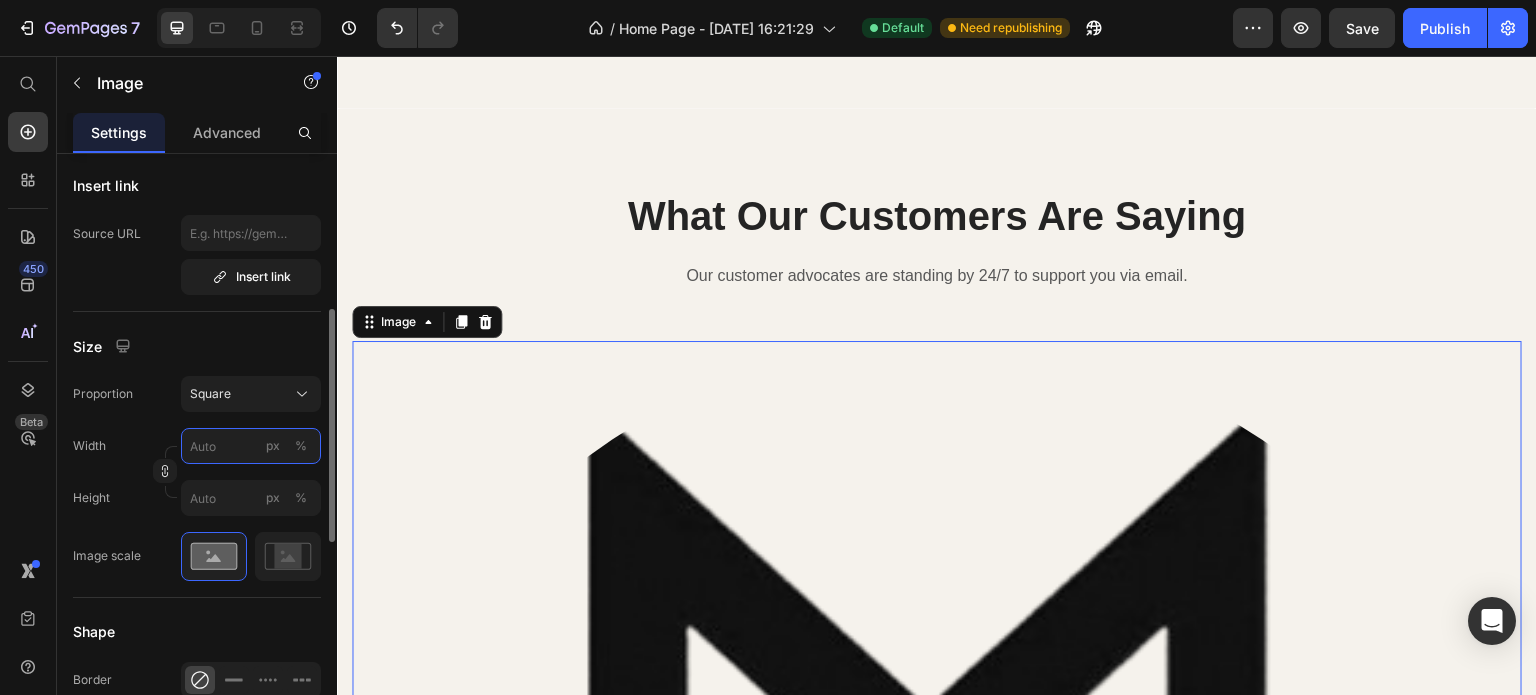 type on "6" 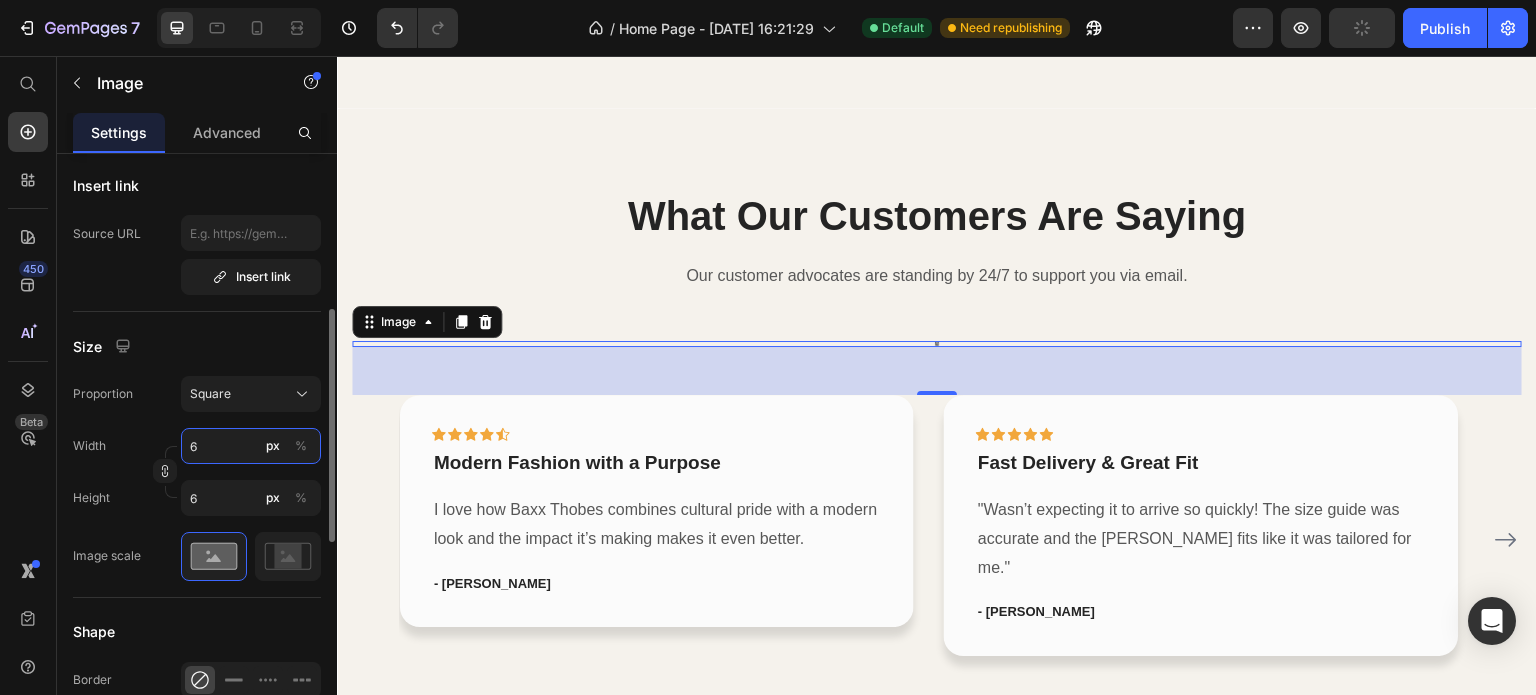 type on "68" 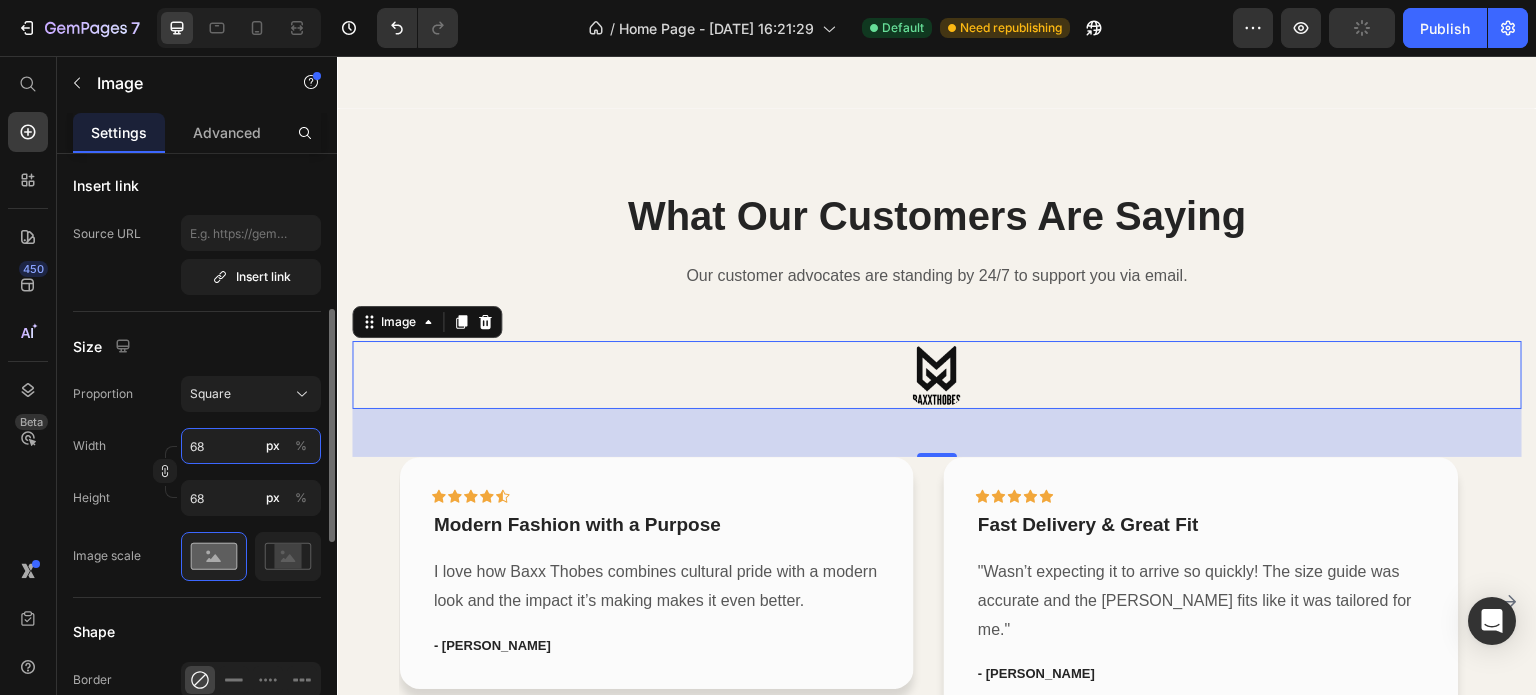 type on "680" 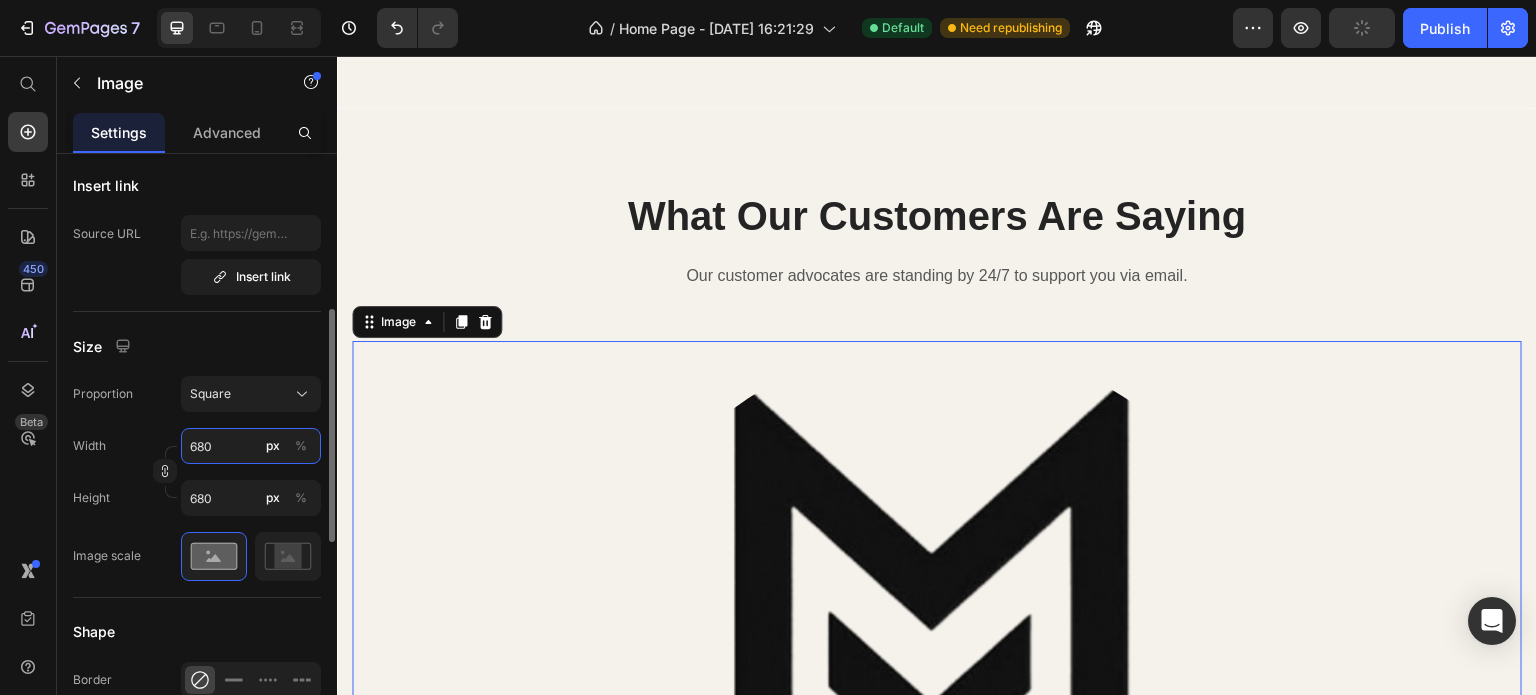 type on "6" 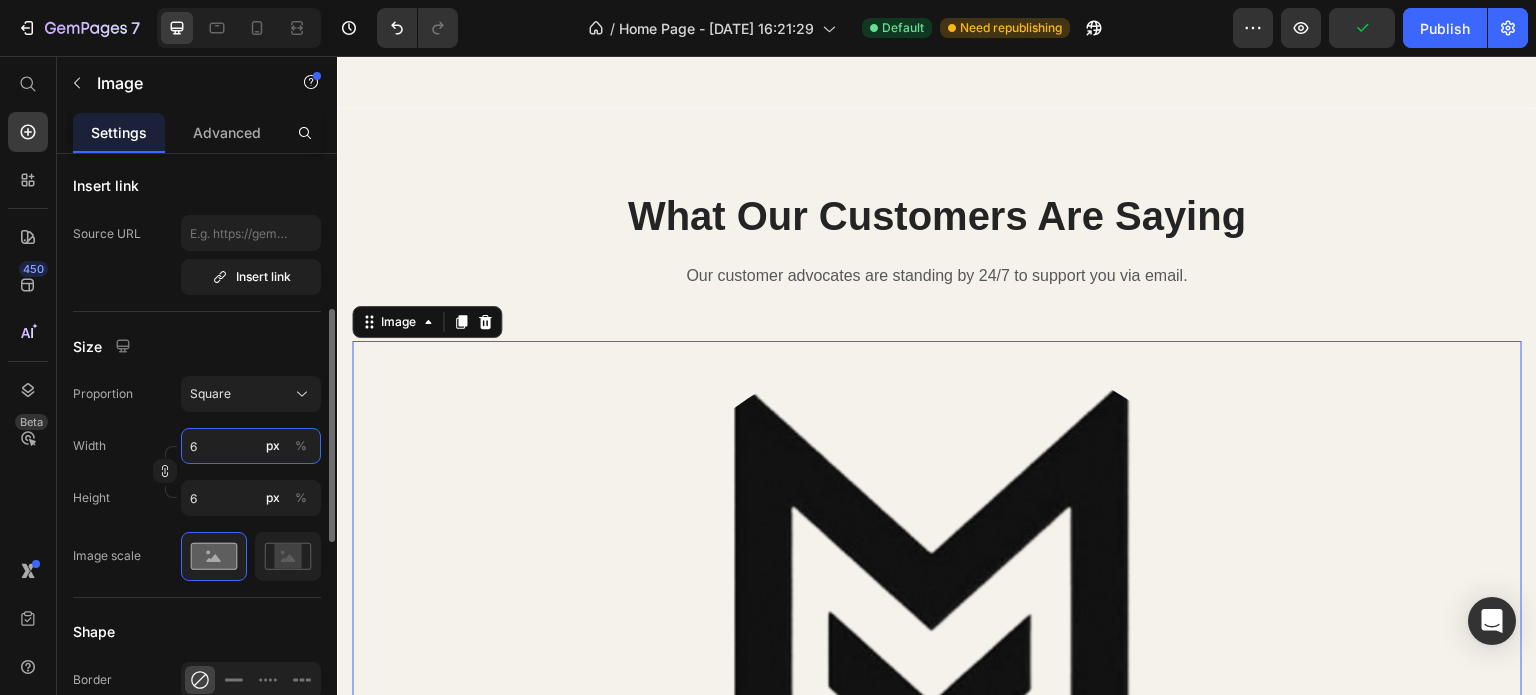 type on "680" 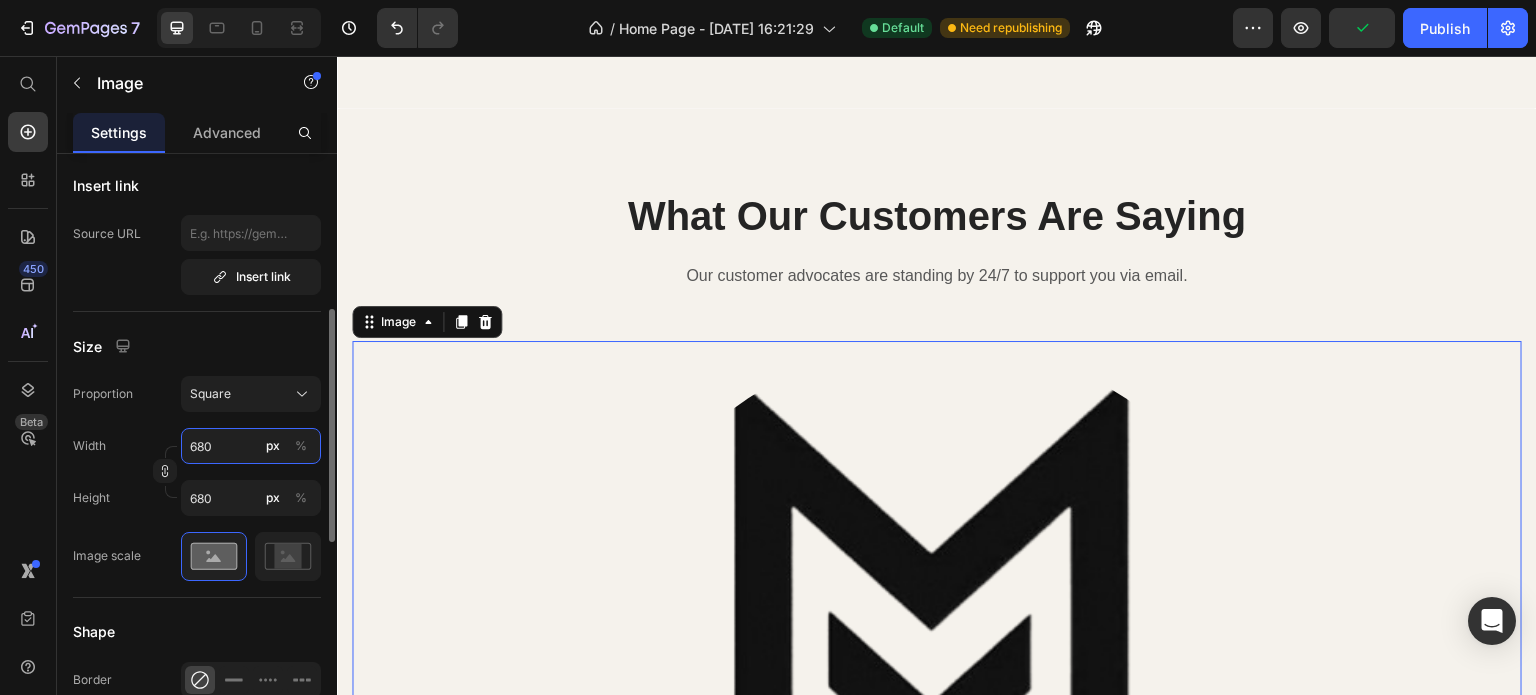 click on "680" at bounding box center [251, 446] 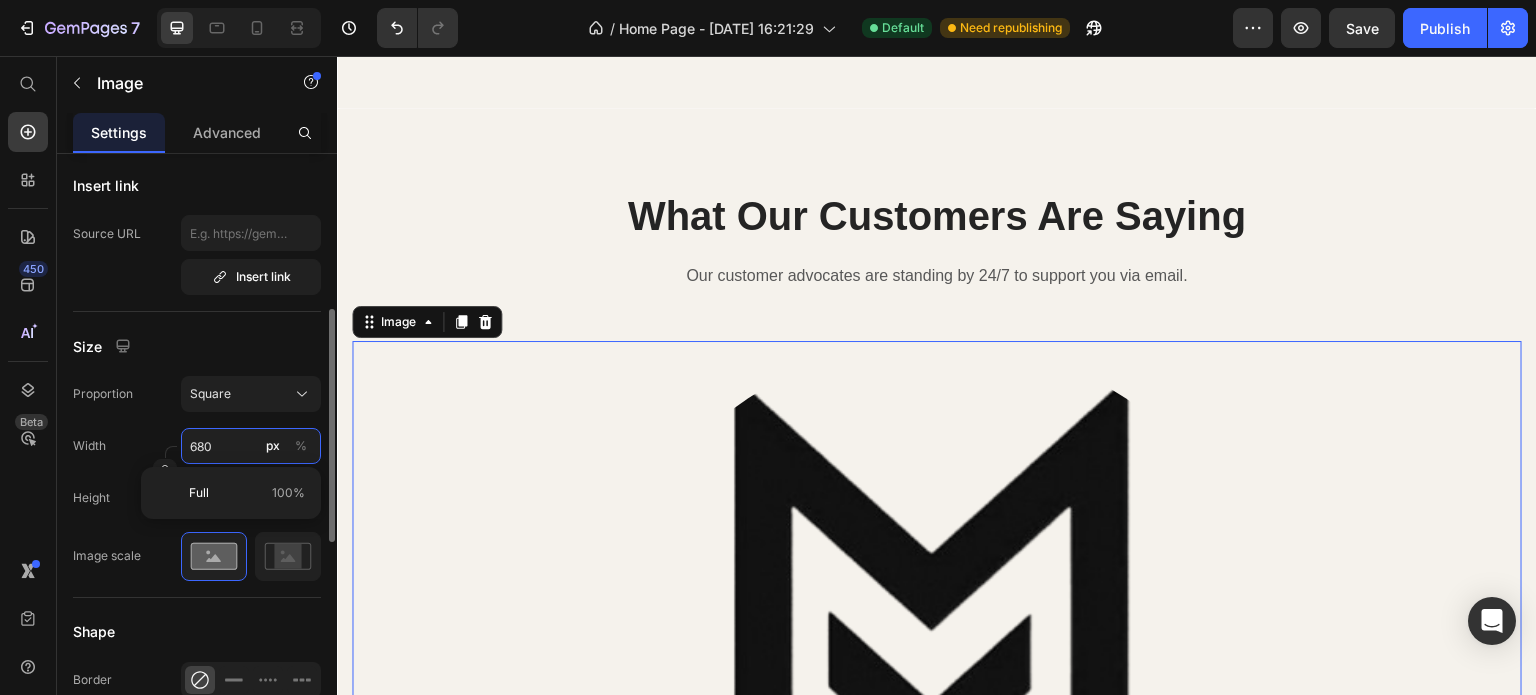 type on "80" 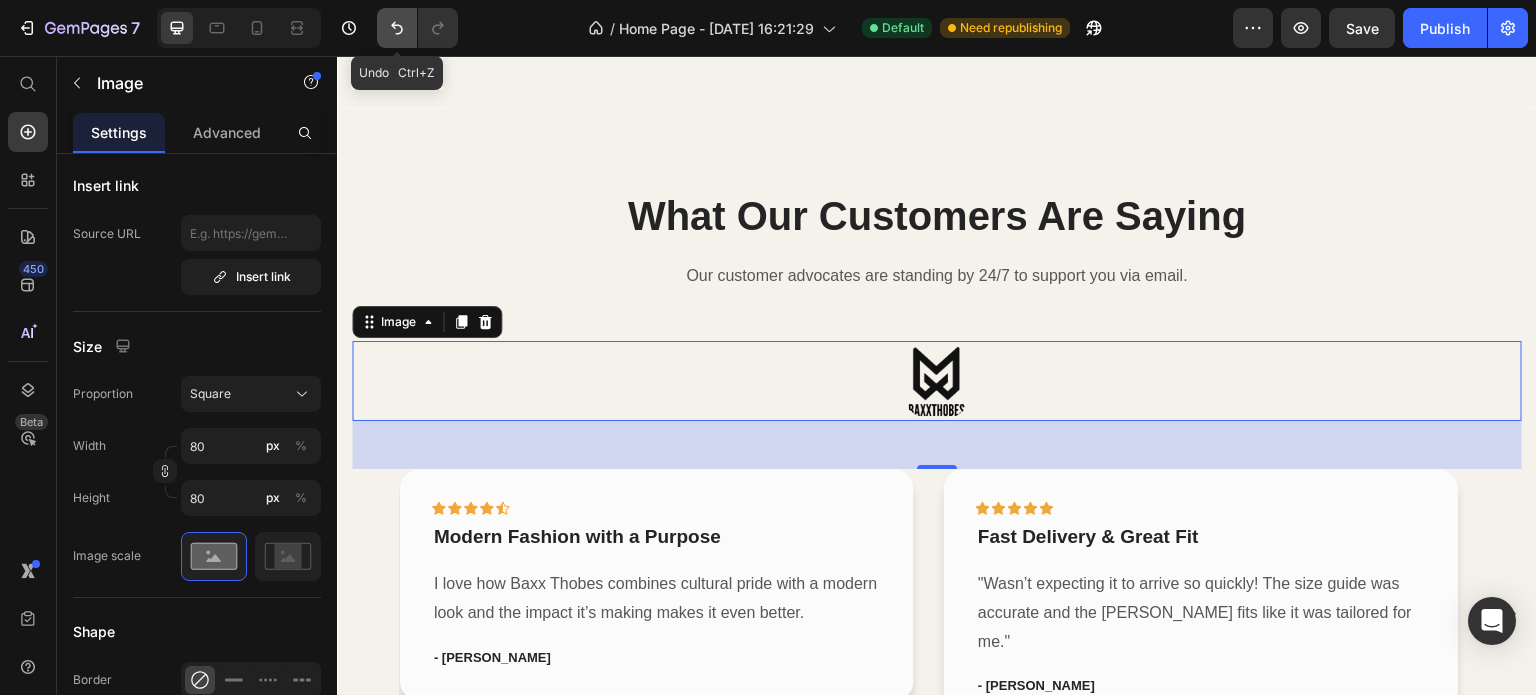 click 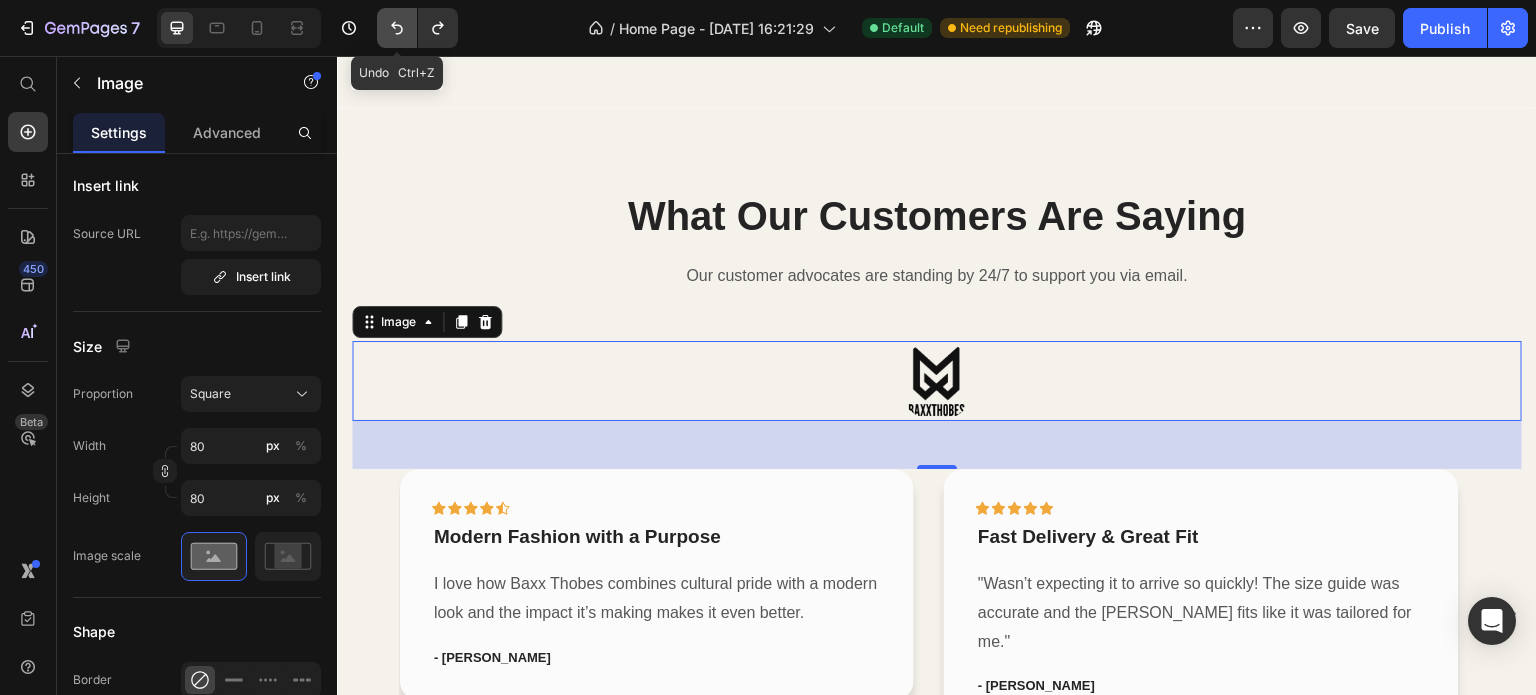 click 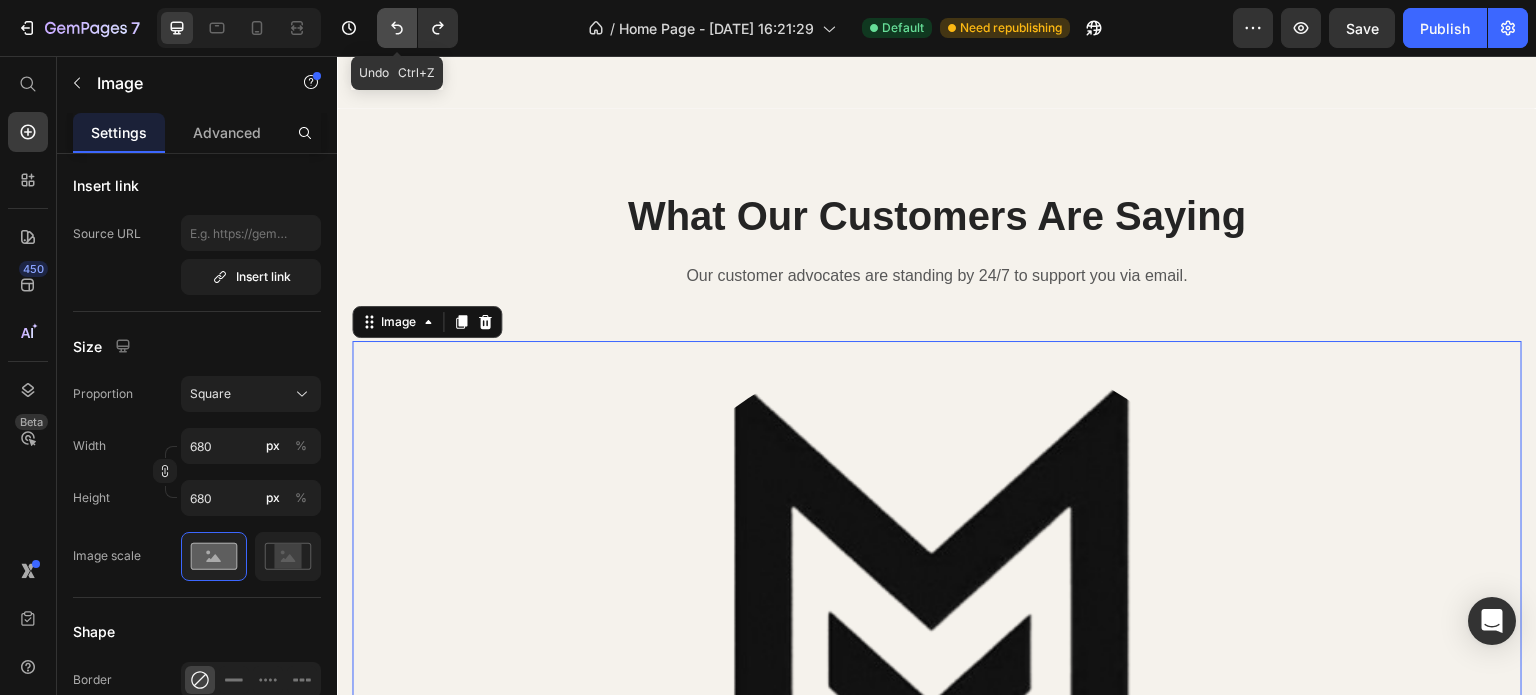 click 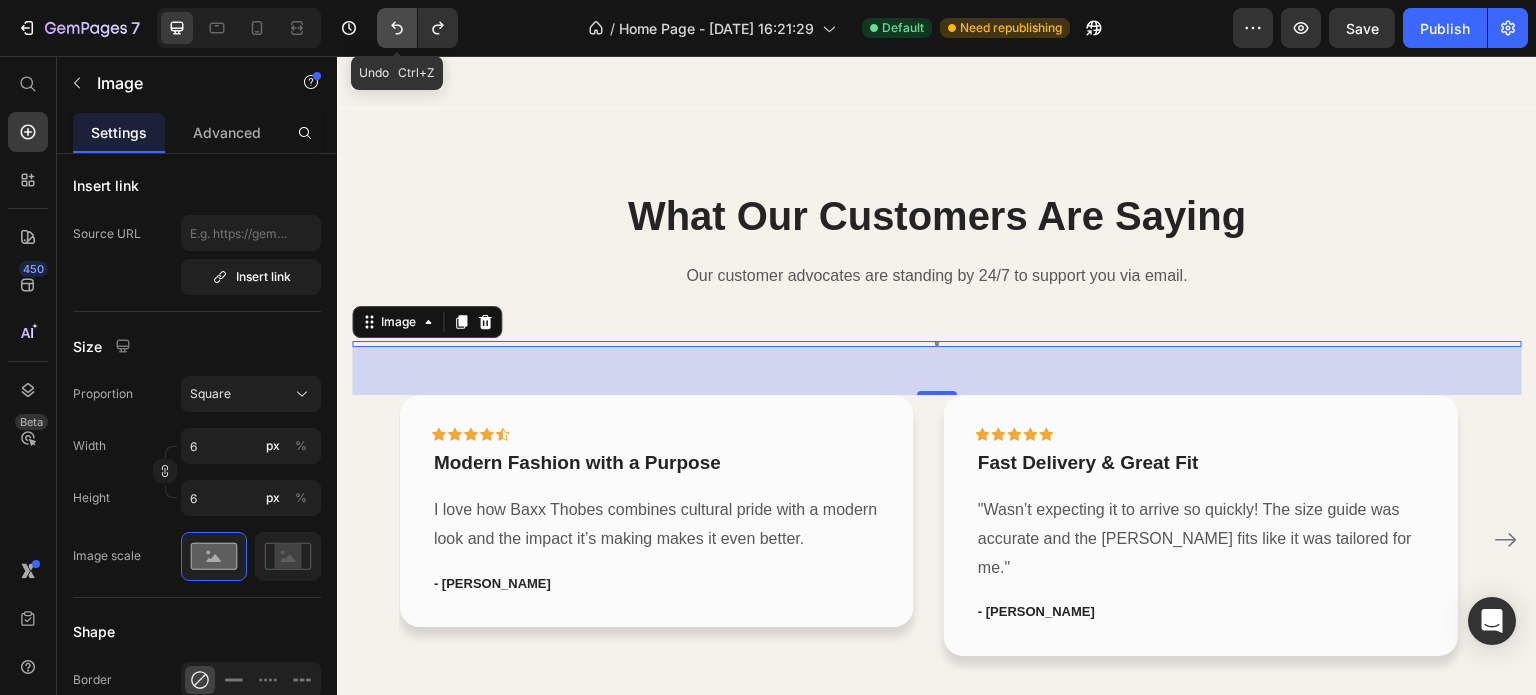 click 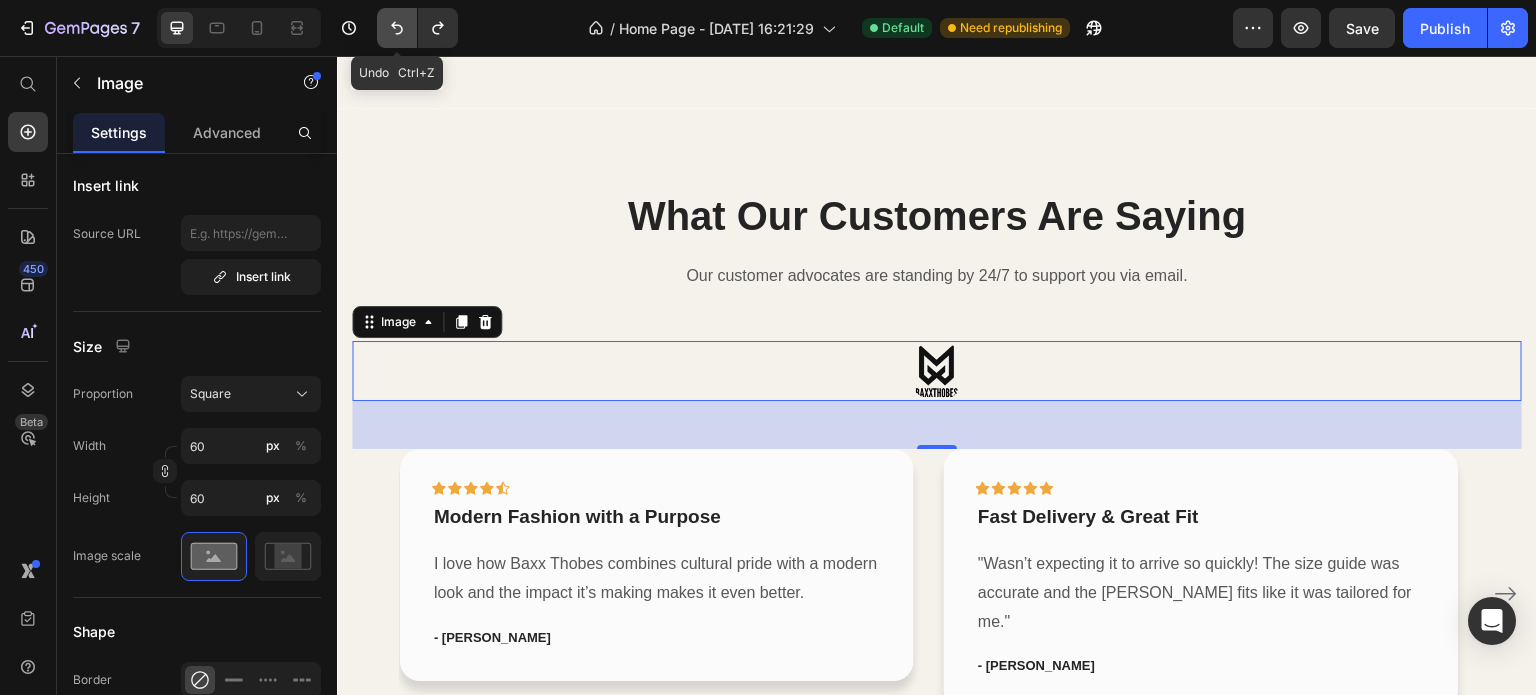 click 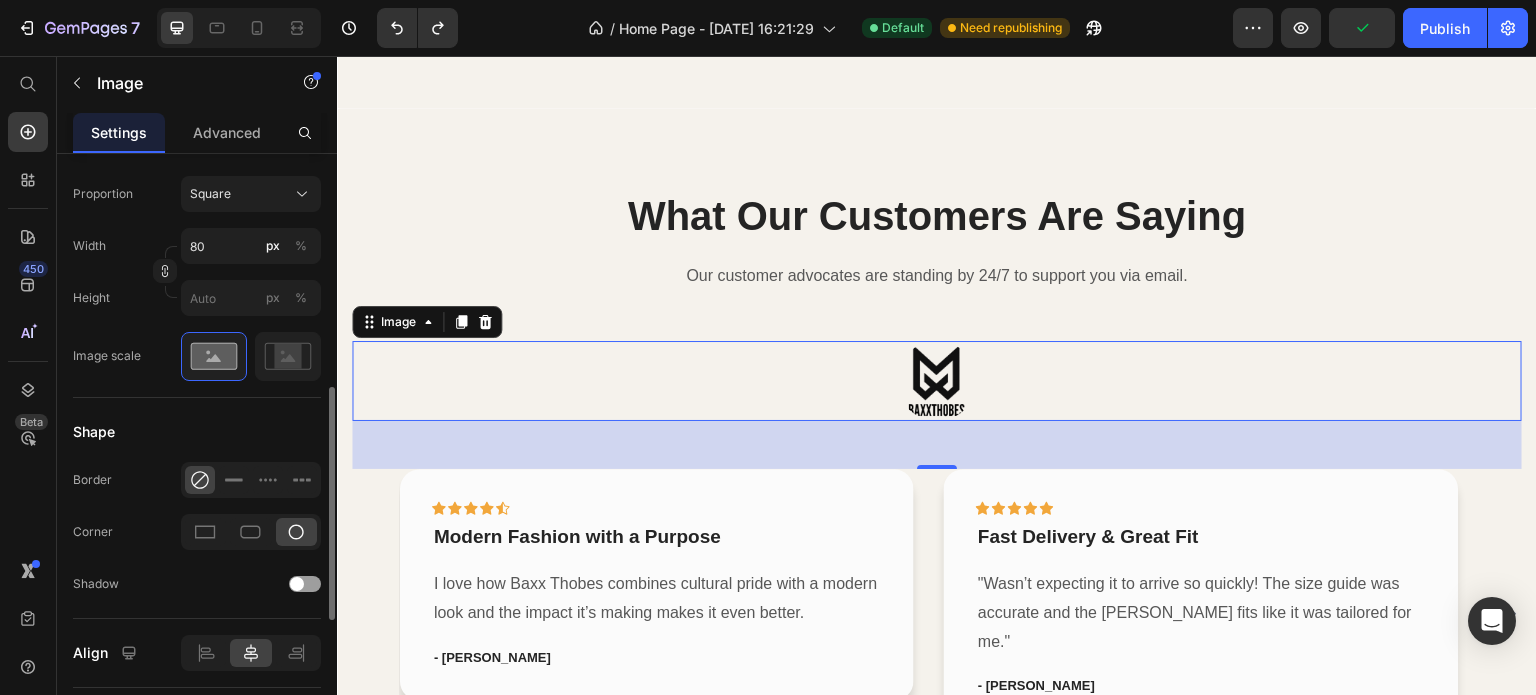 scroll, scrollTop: 700, scrollLeft: 0, axis: vertical 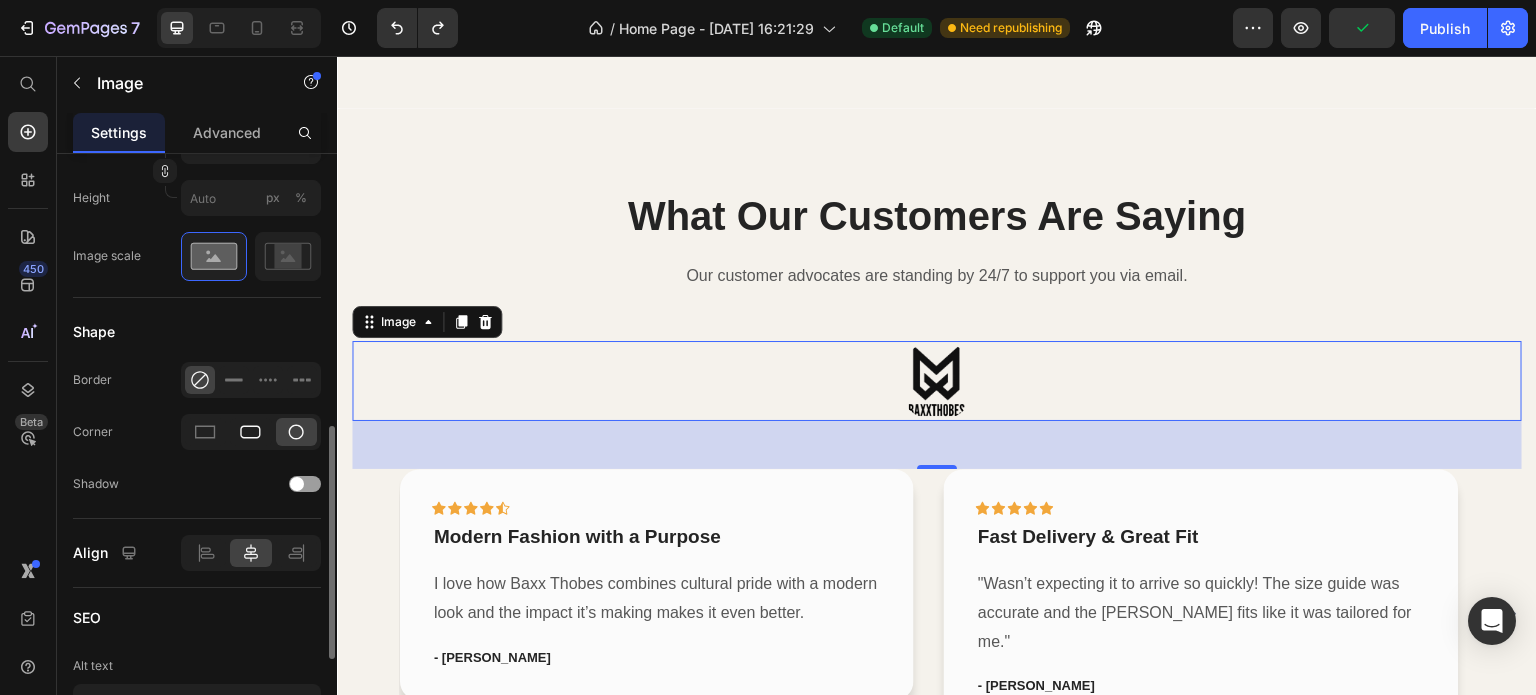 click 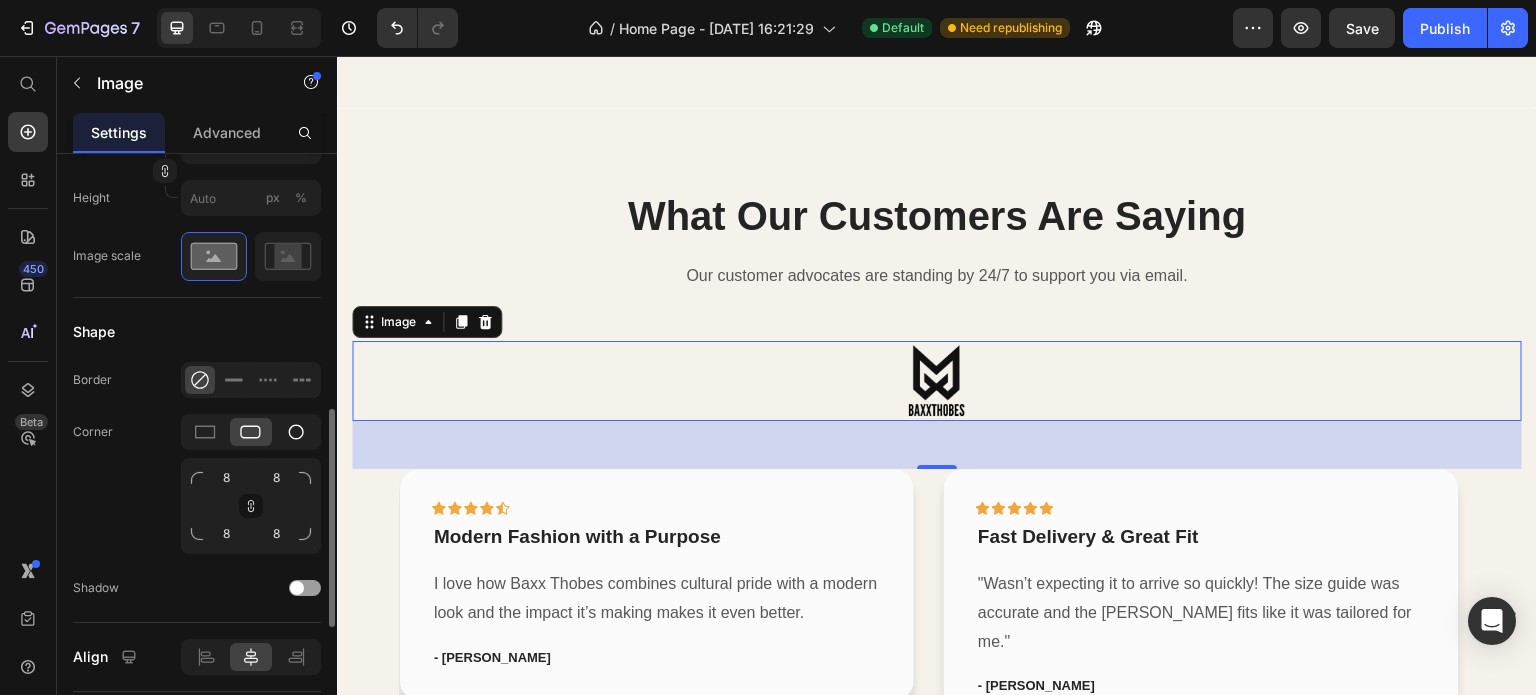 click 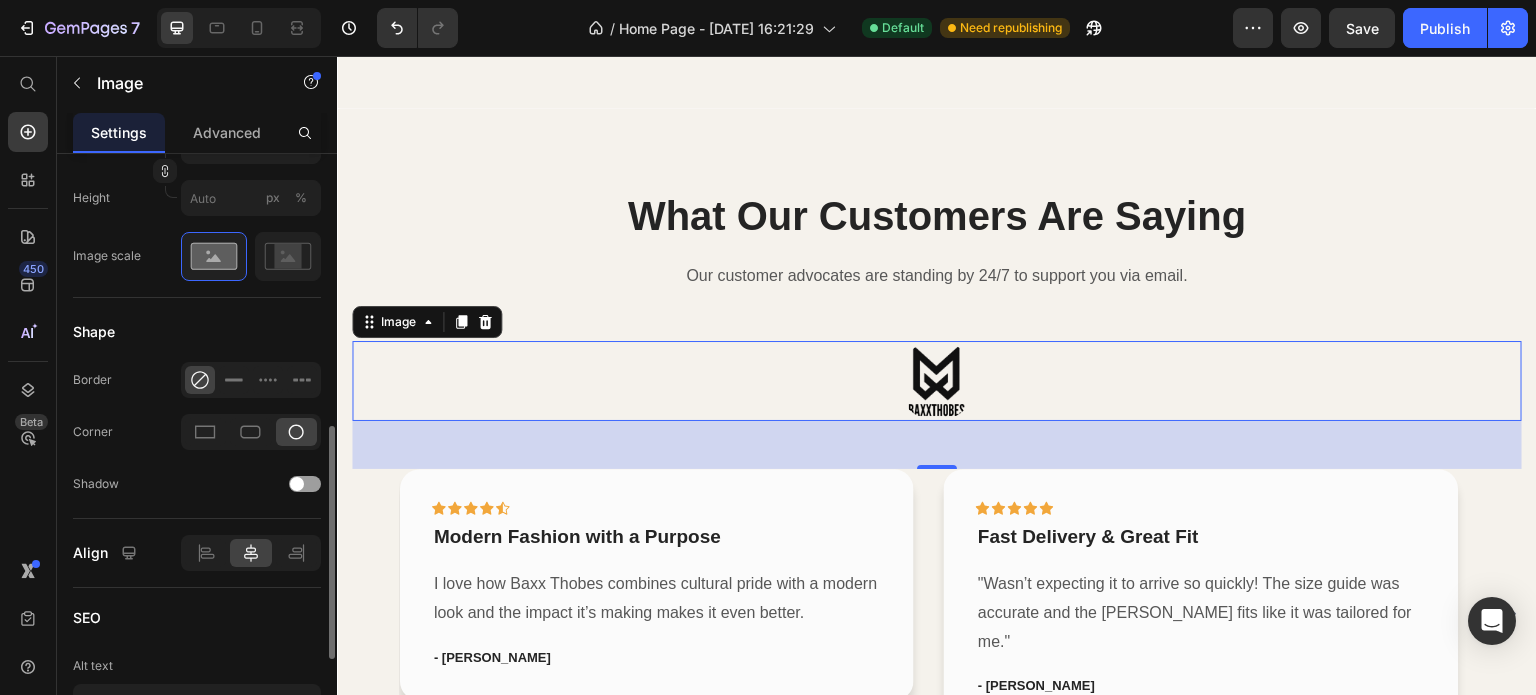 click 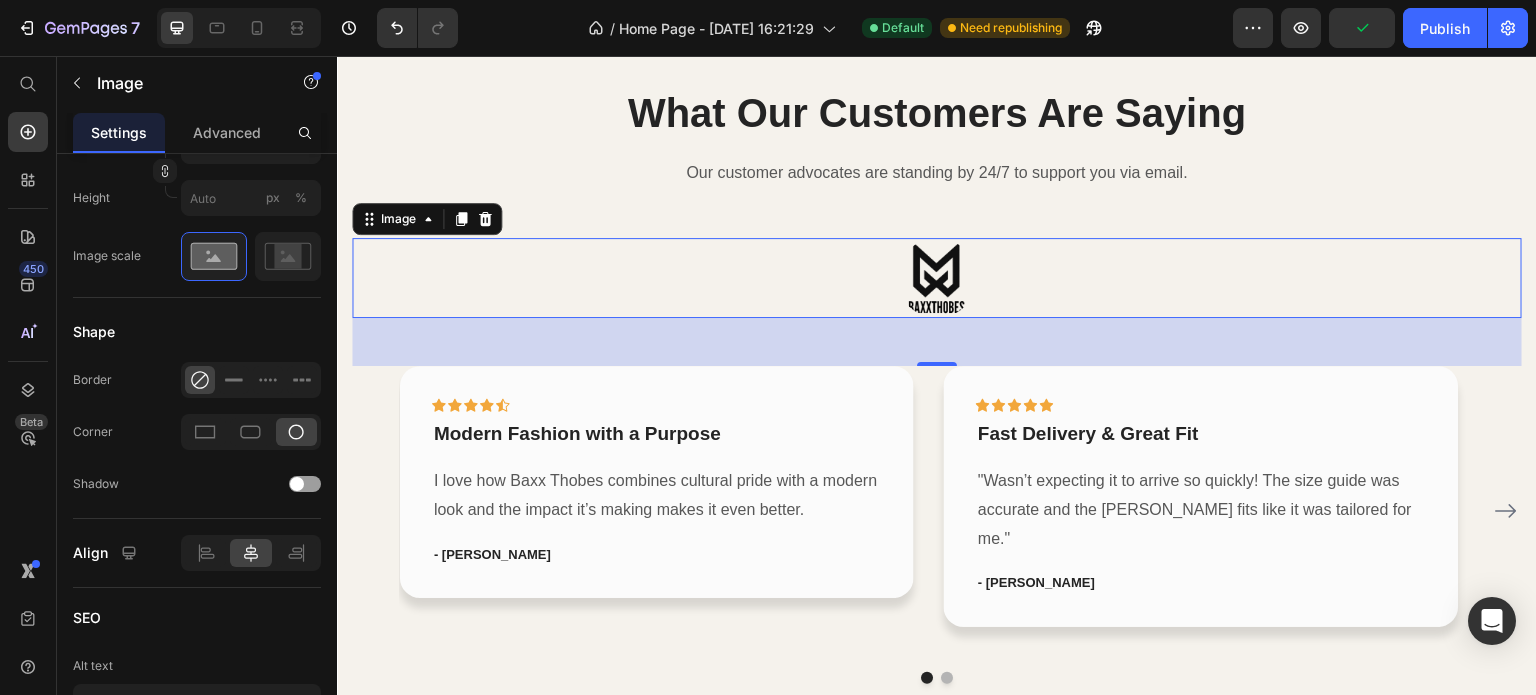 scroll, scrollTop: 3100, scrollLeft: 0, axis: vertical 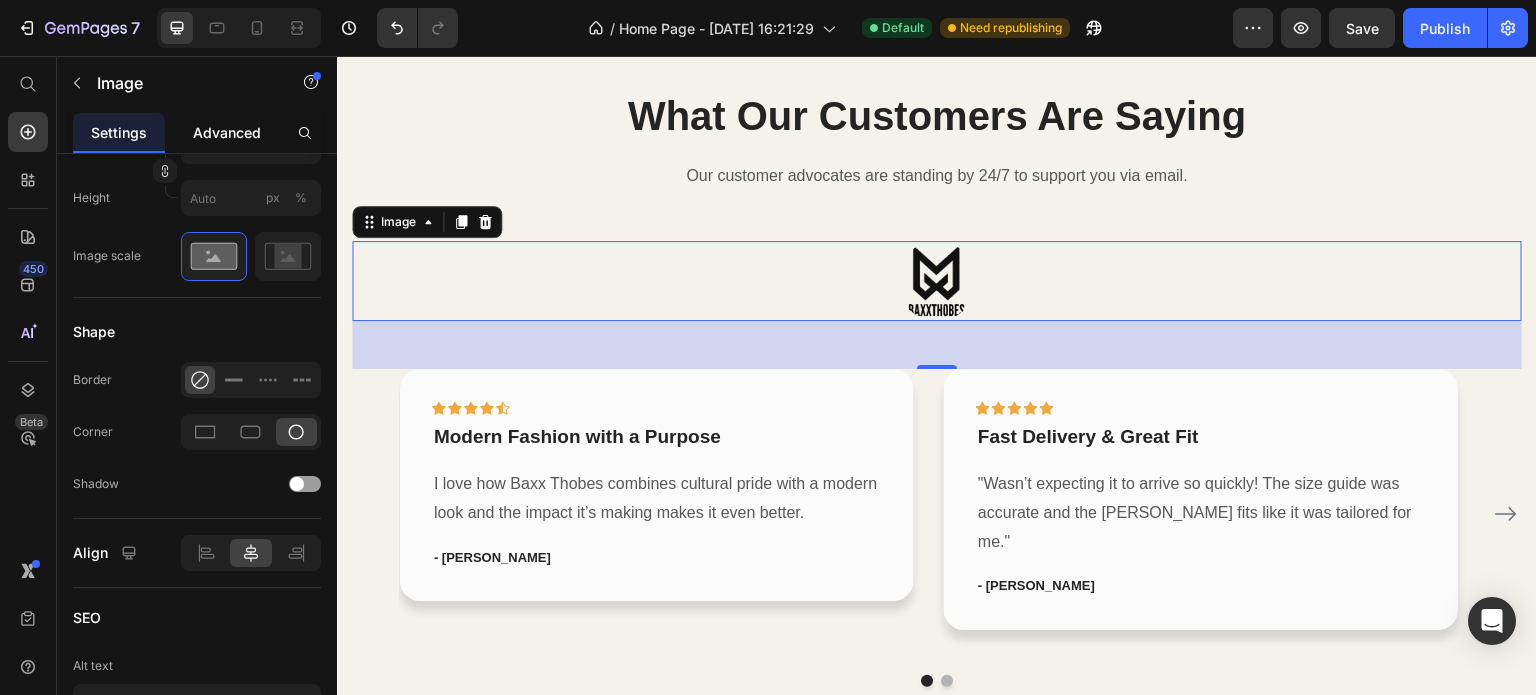 click on "Advanced" at bounding box center (227, 132) 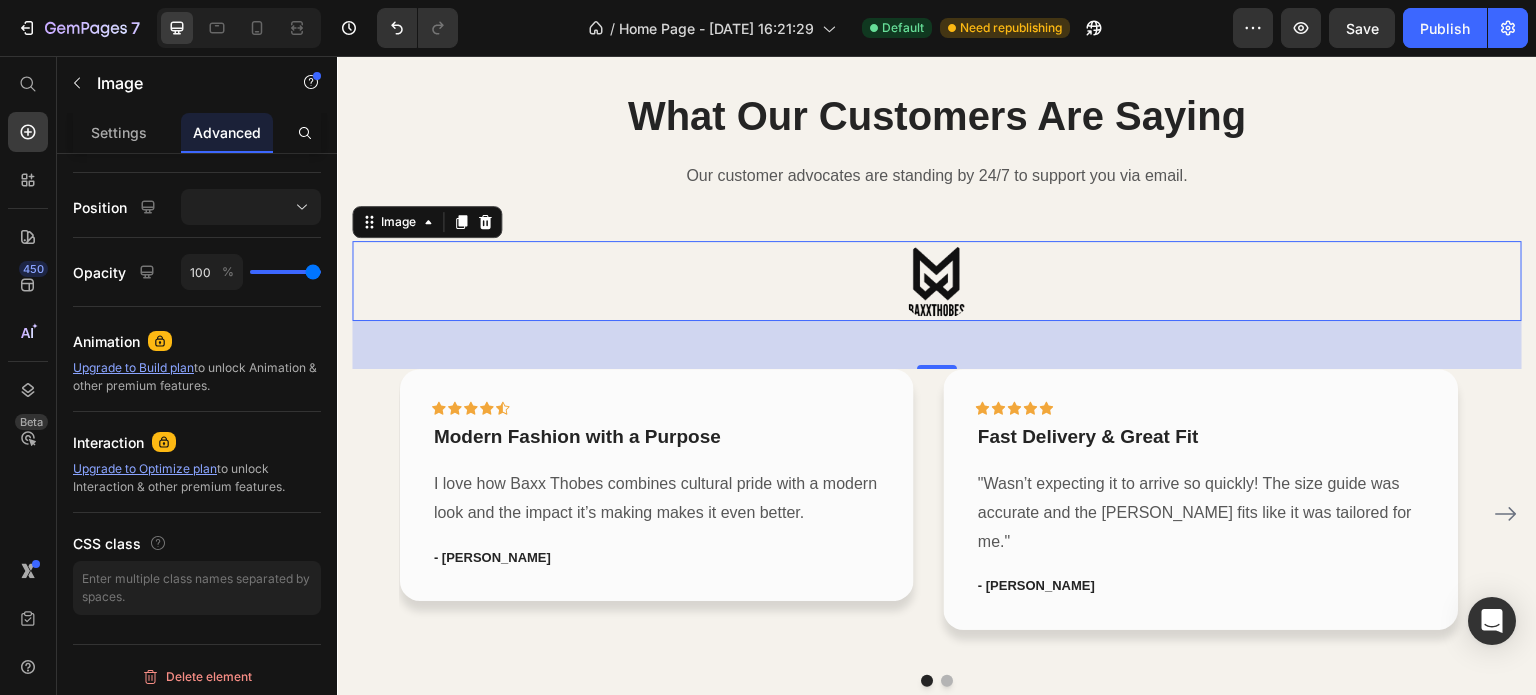 scroll, scrollTop: 0, scrollLeft: 0, axis: both 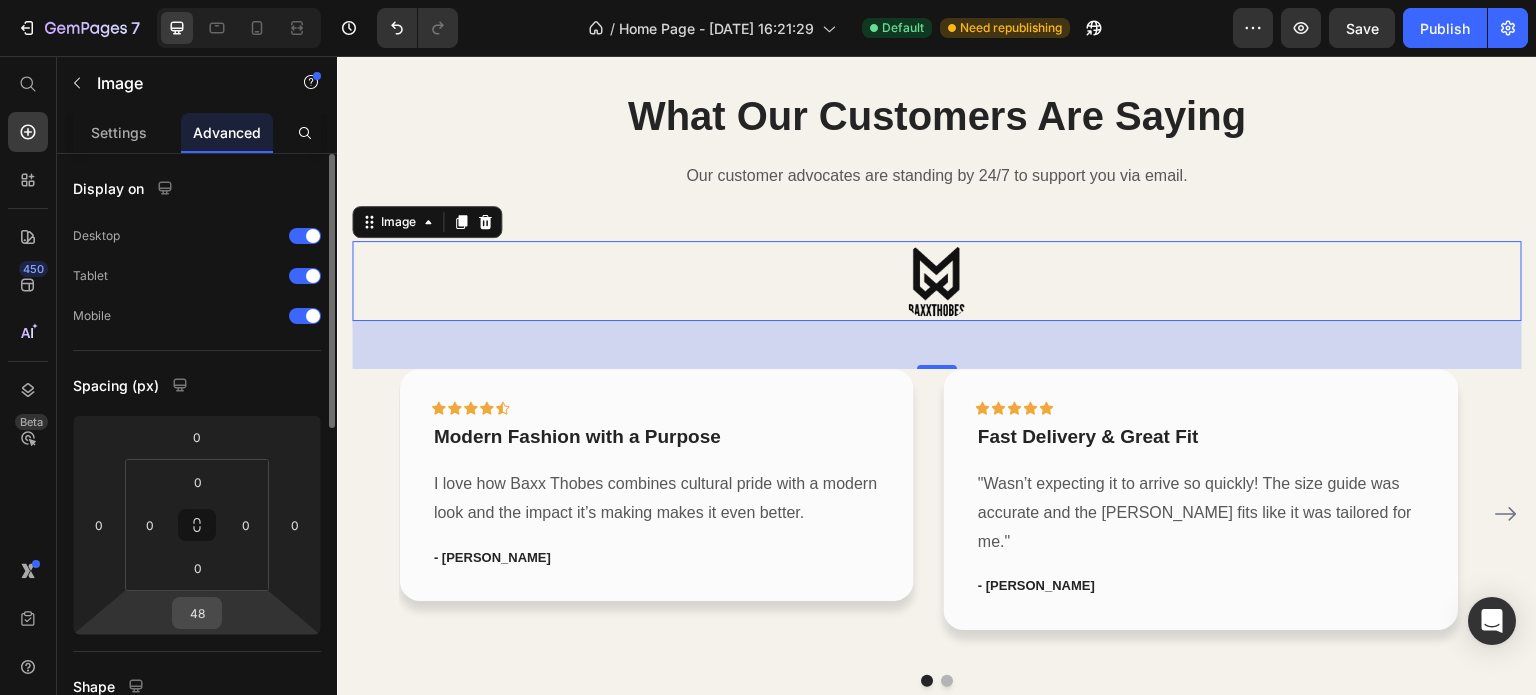 click on "48" at bounding box center [197, 613] 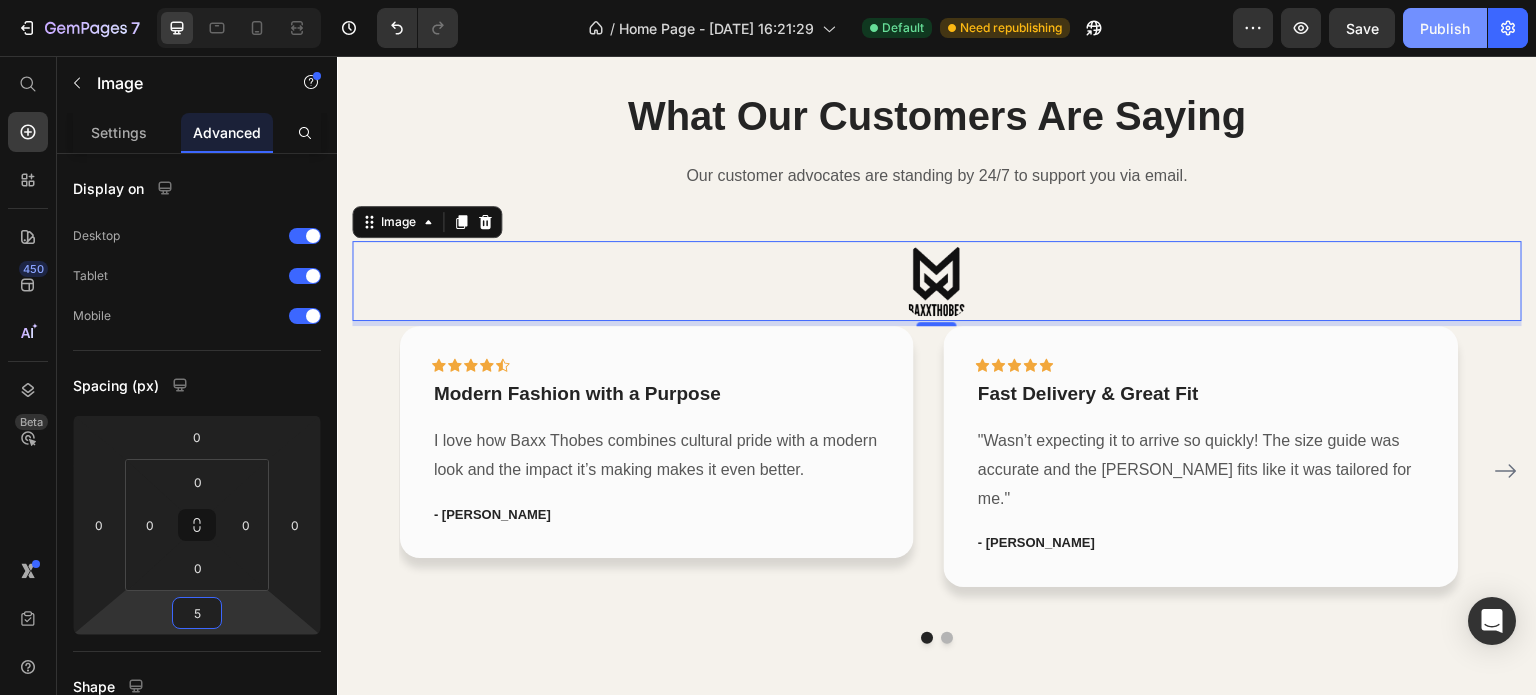type on "5" 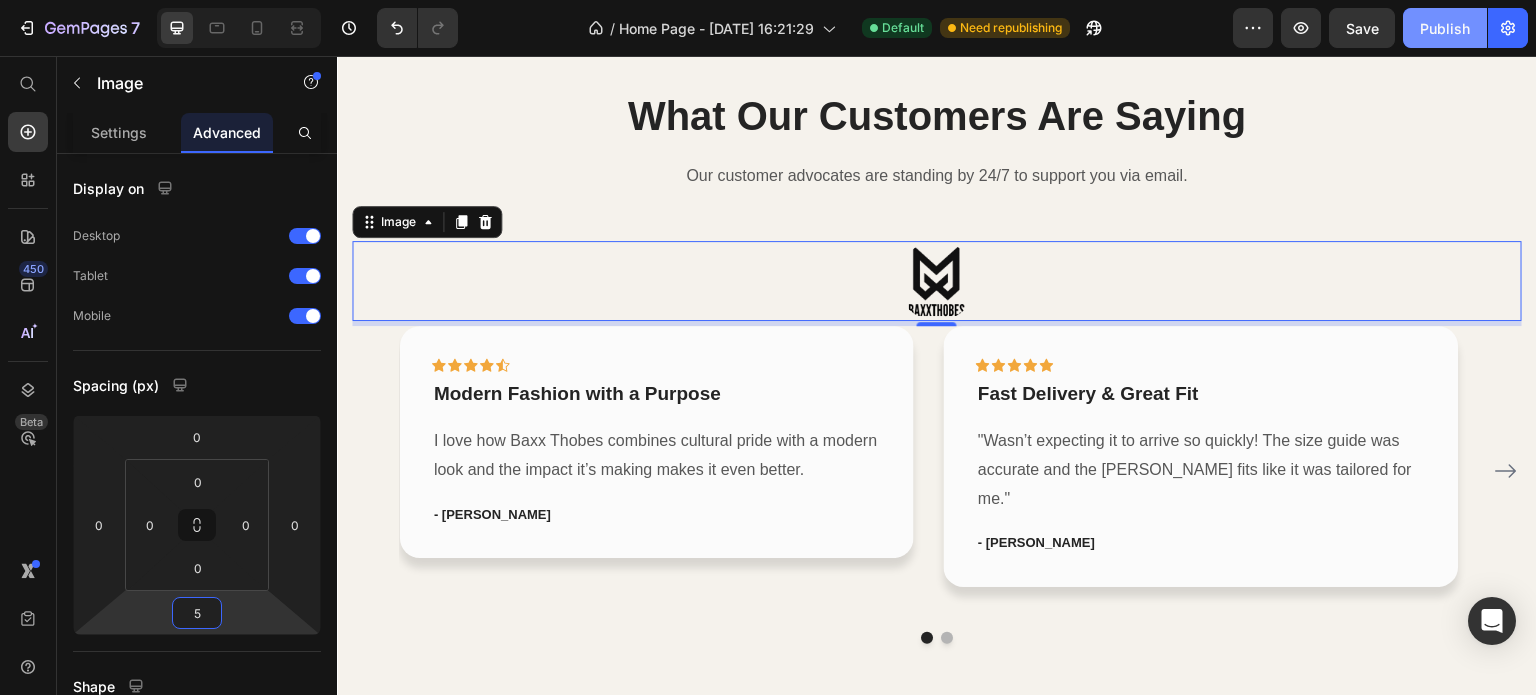 click on "Publish" at bounding box center [1445, 28] 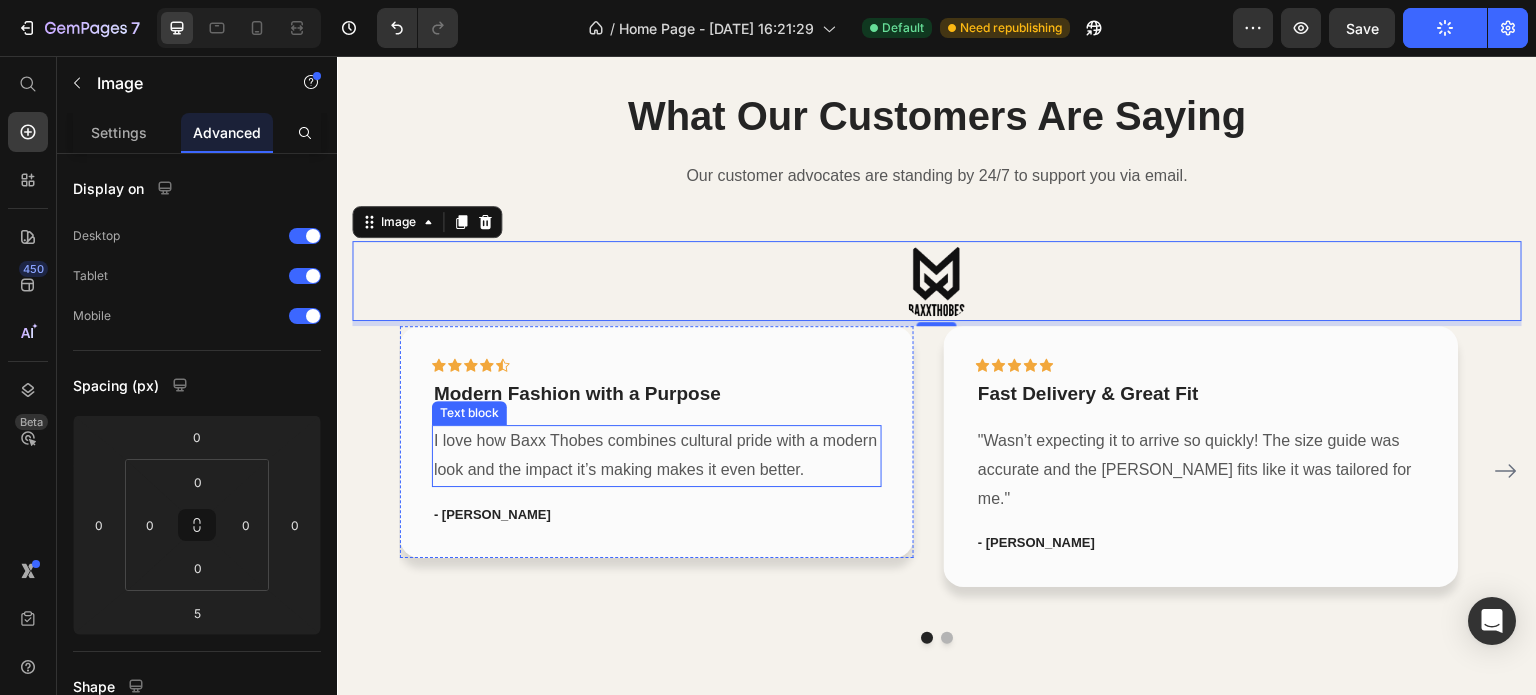 click on "I love how Baxx Thobes combines cultural pride with a modern look and the impact it’s making makes it even better." at bounding box center [657, 456] 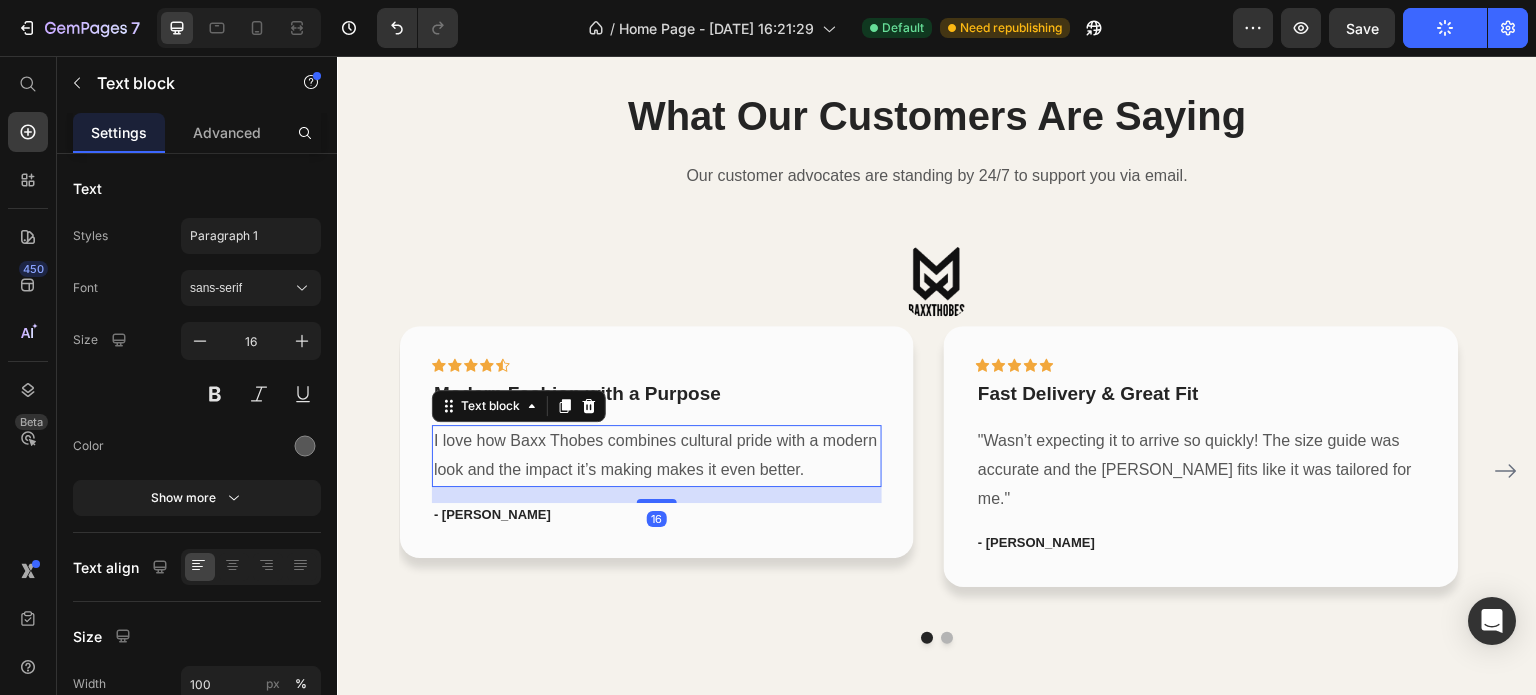 click on "I love how Baxx Thobes combines cultural pride with a modern look and the impact it’s making makes it even better." at bounding box center [657, 456] 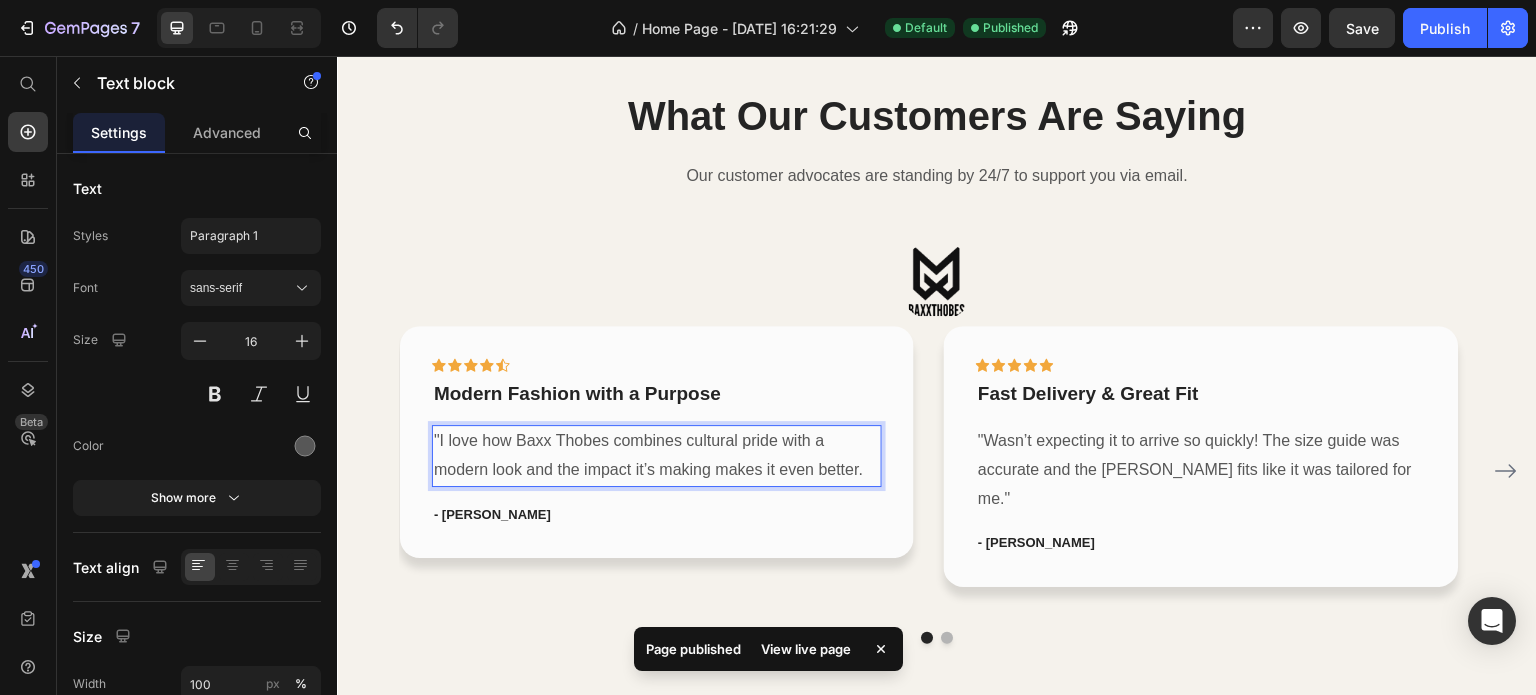 click on ""I love how Baxx Thobes combines cultural pride with a modern look and the impact it’s making makes it even better." at bounding box center [657, 456] 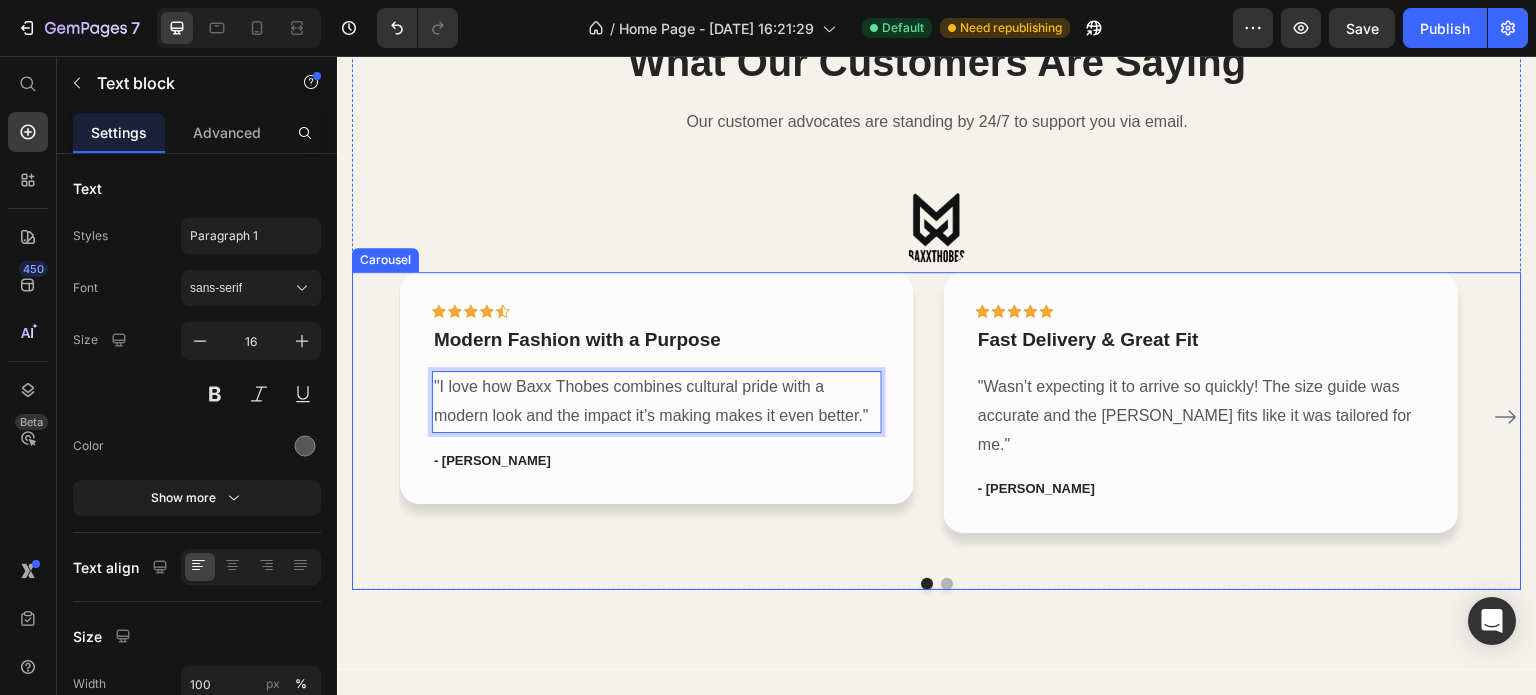 scroll, scrollTop: 3300, scrollLeft: 0, axis: vertical 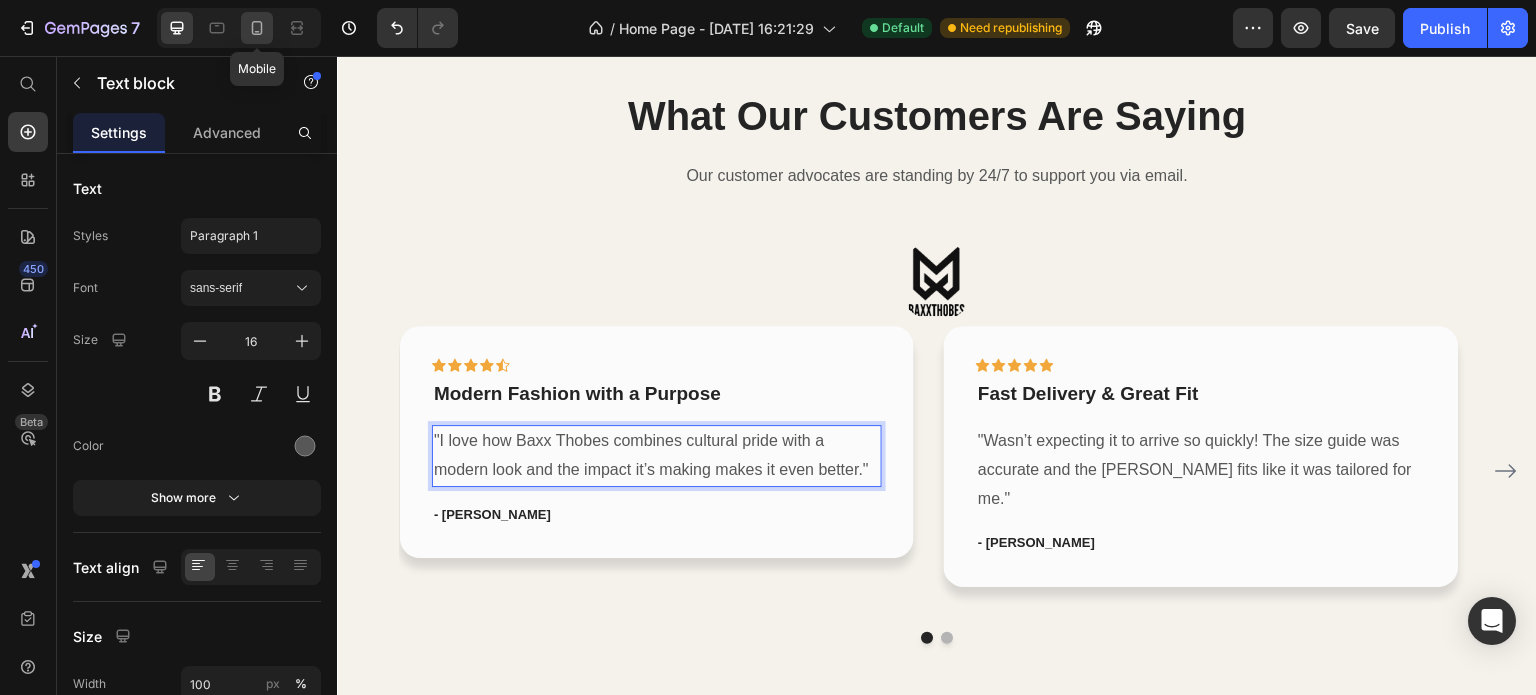 drag, startPoint x: 252, startPoint y: 27, endPoint x: 38, endPoint y: 135, distance: 239.70816 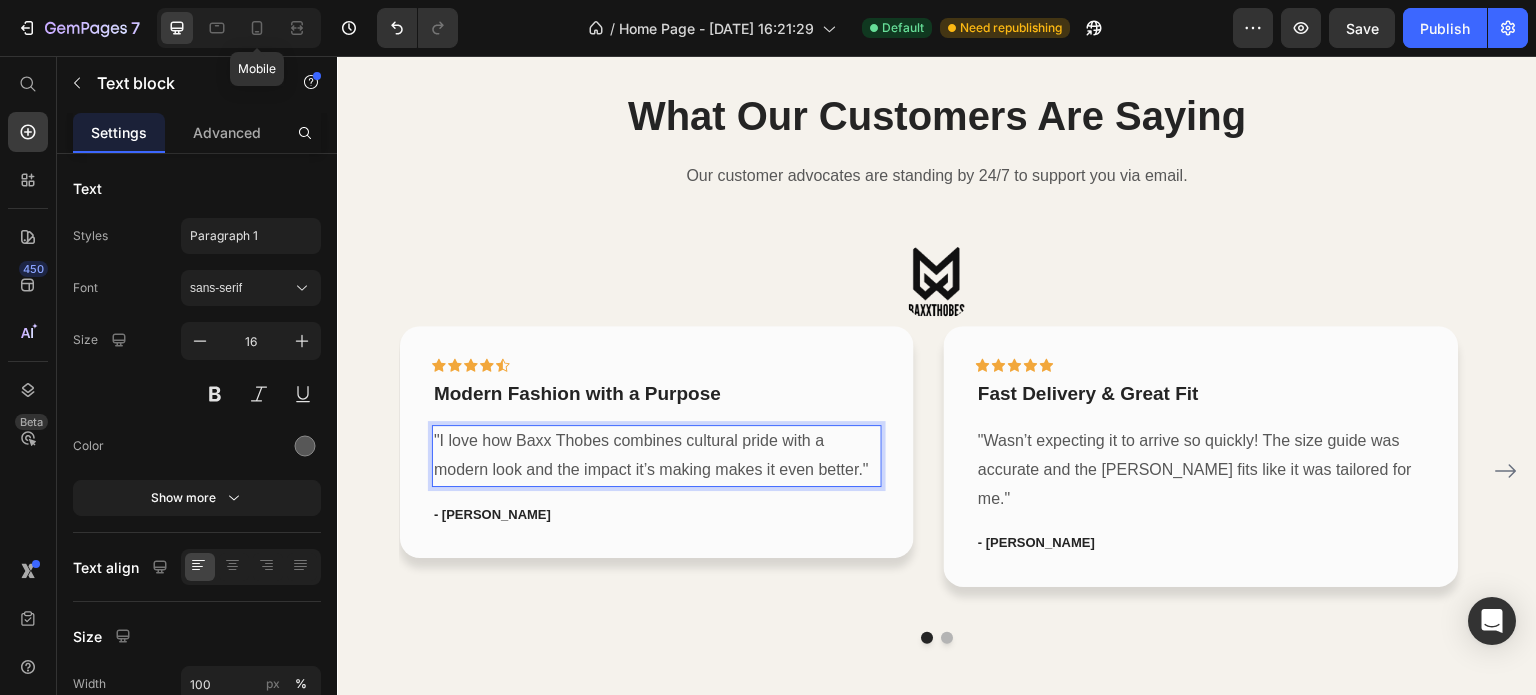 type on "14" 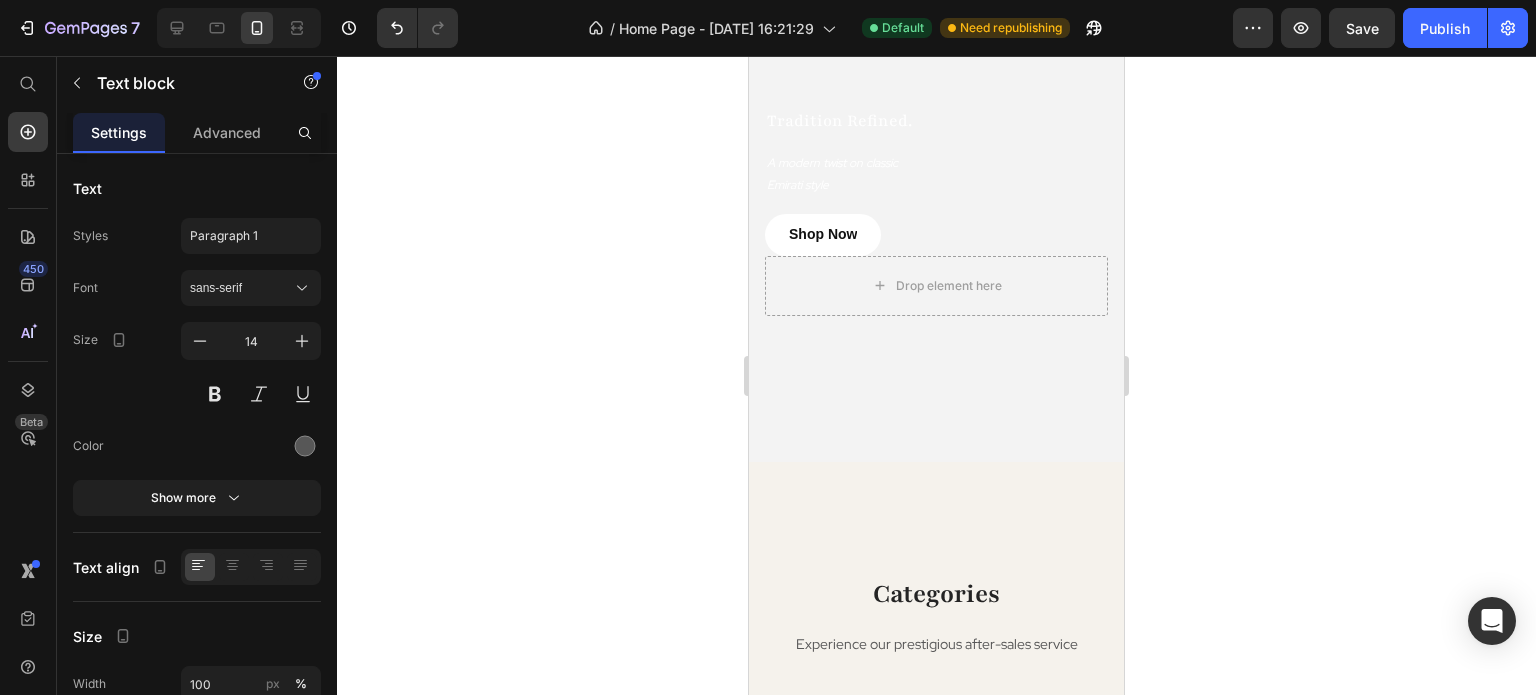 scroll, scrollTop: 1400, scrollLeft: 0, axis: vertical 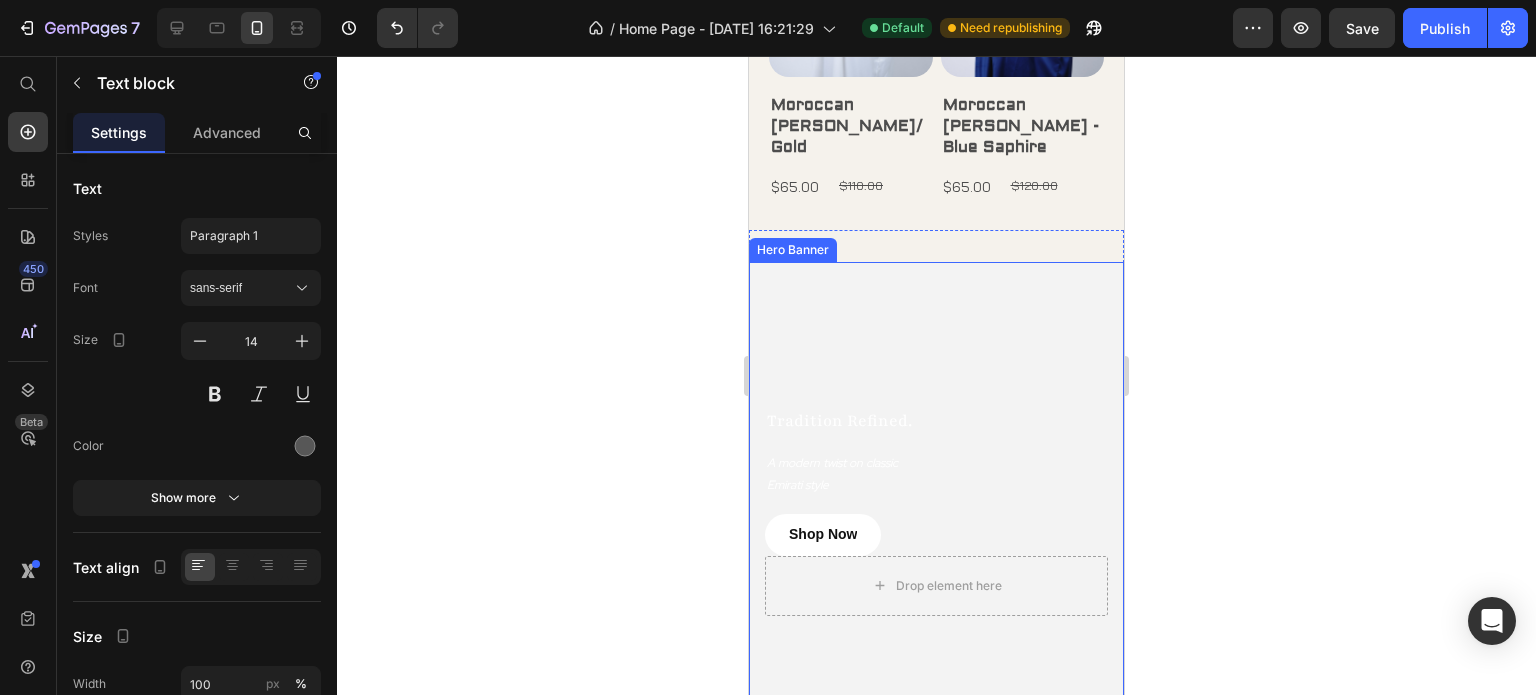 click on "Hero Banner" at bounding box center (793, 250) 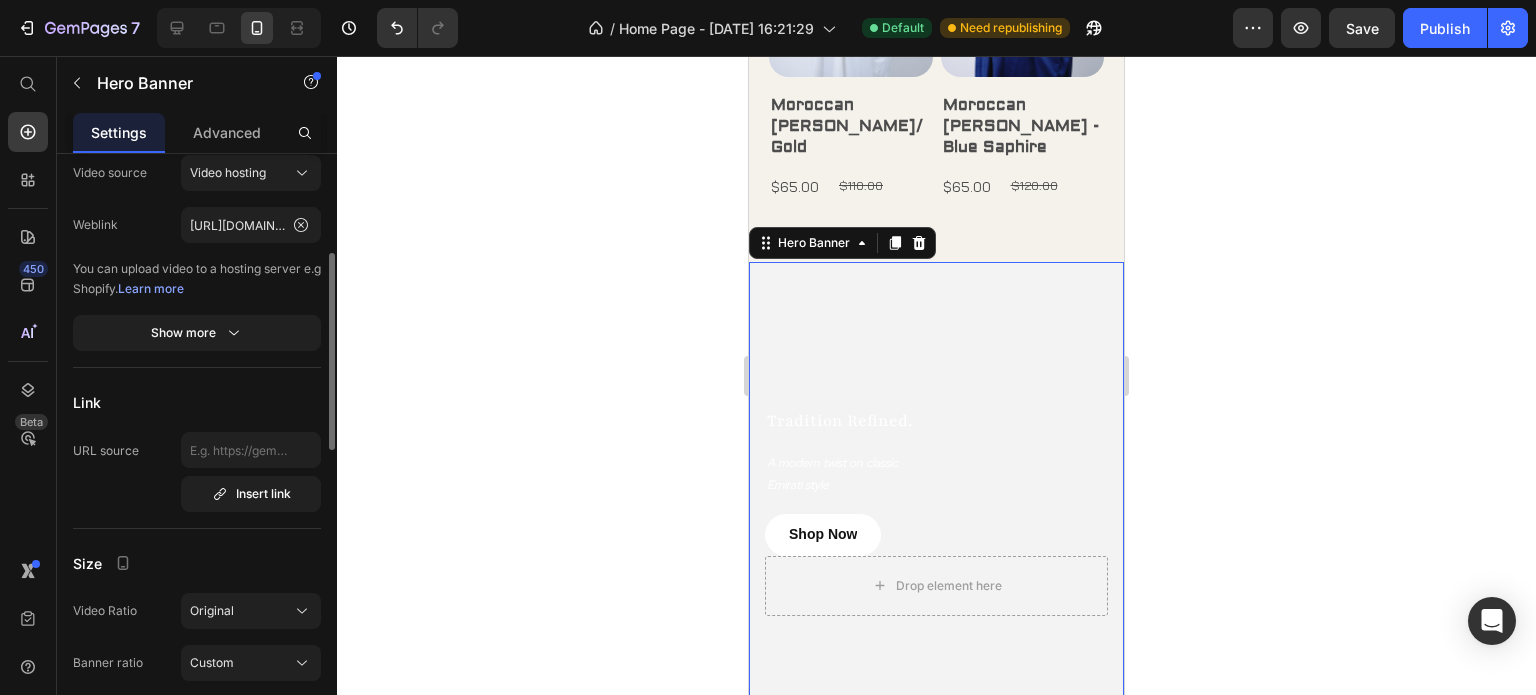 scroll, scrollTop: 200, scrollLeft: 0, axis: vertical 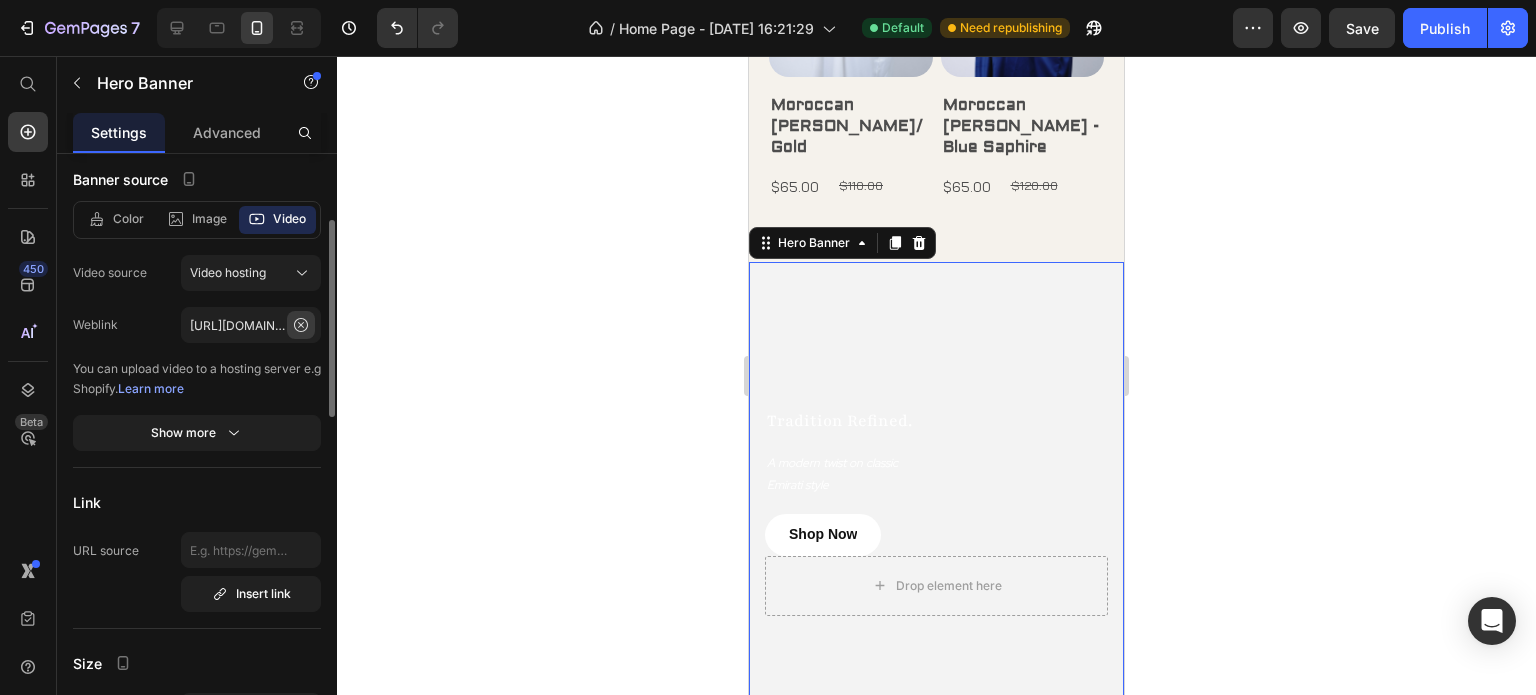 click 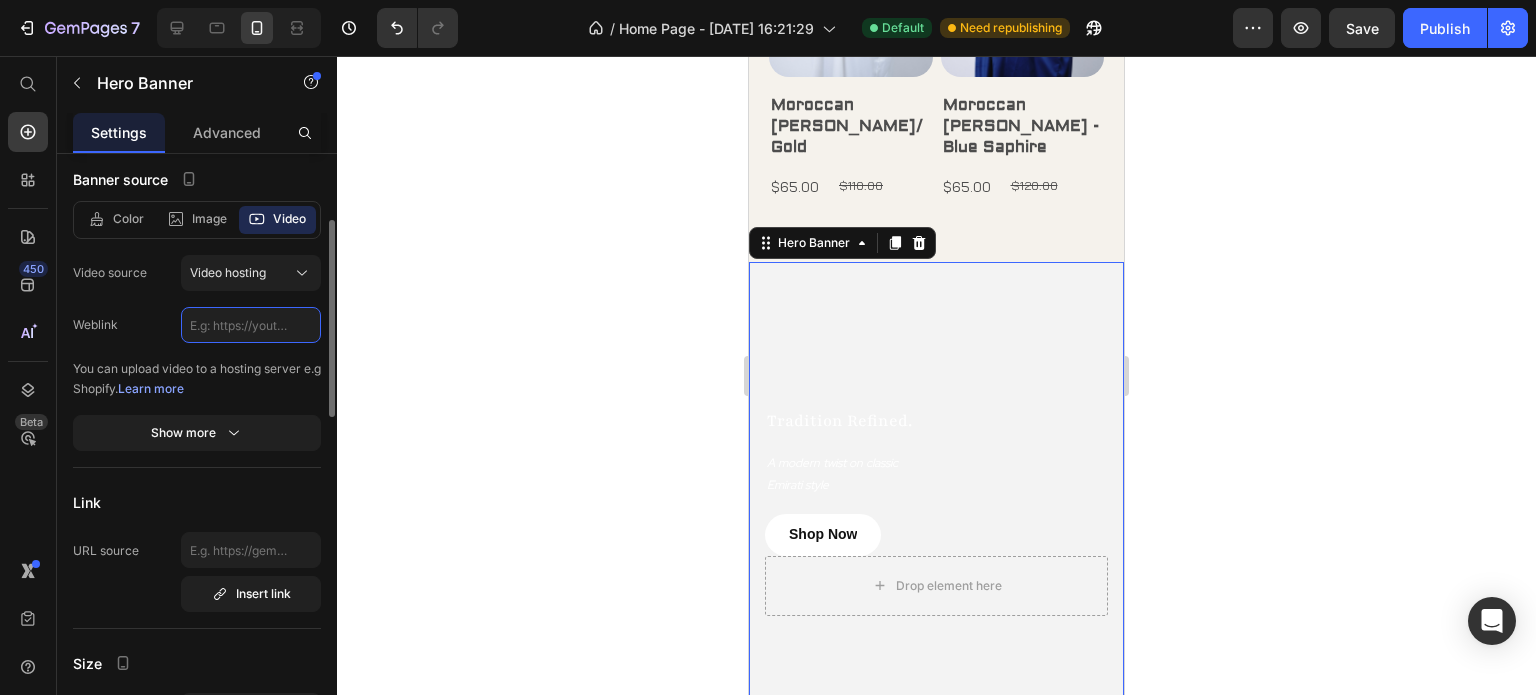 scroll, scrollTop: 0, scrollLeft: 0, axis: both 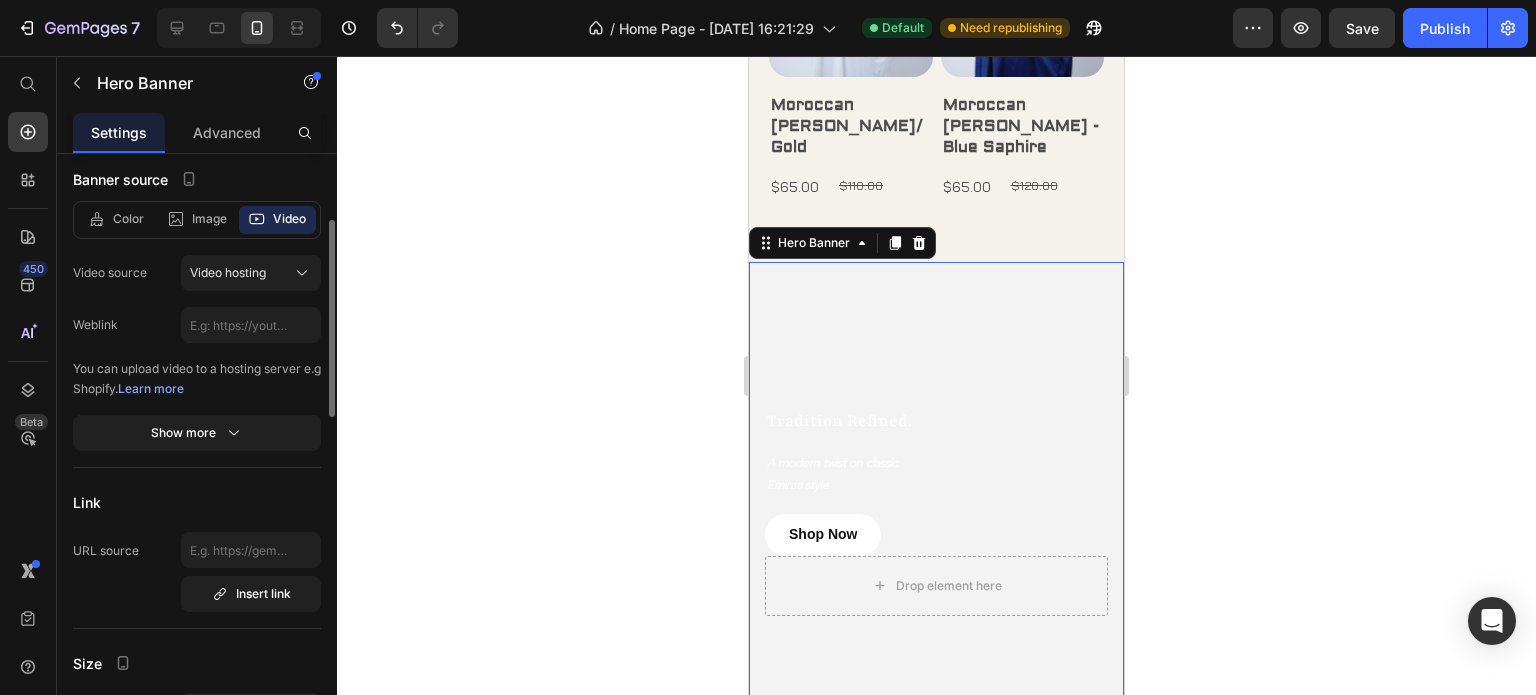 click on "Weblink" at bounding box center [127, 325] 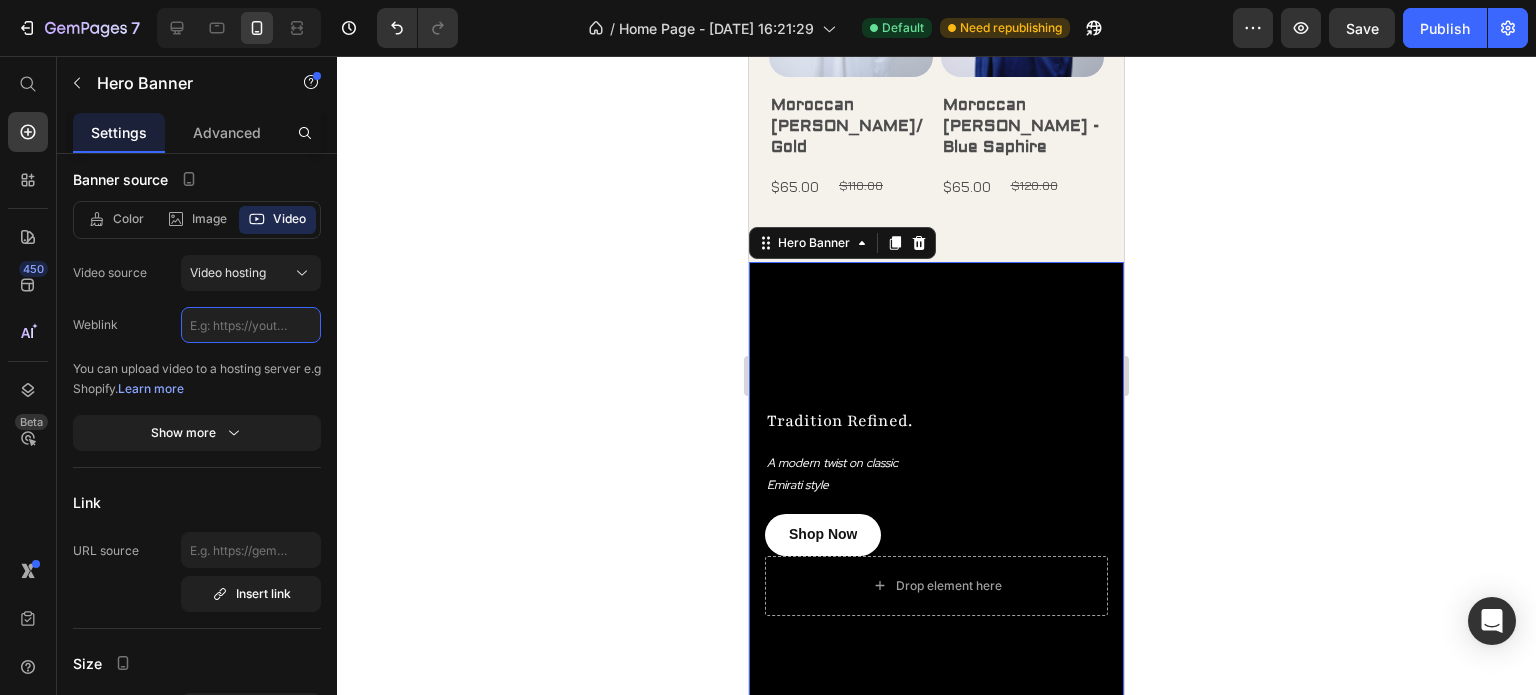 click 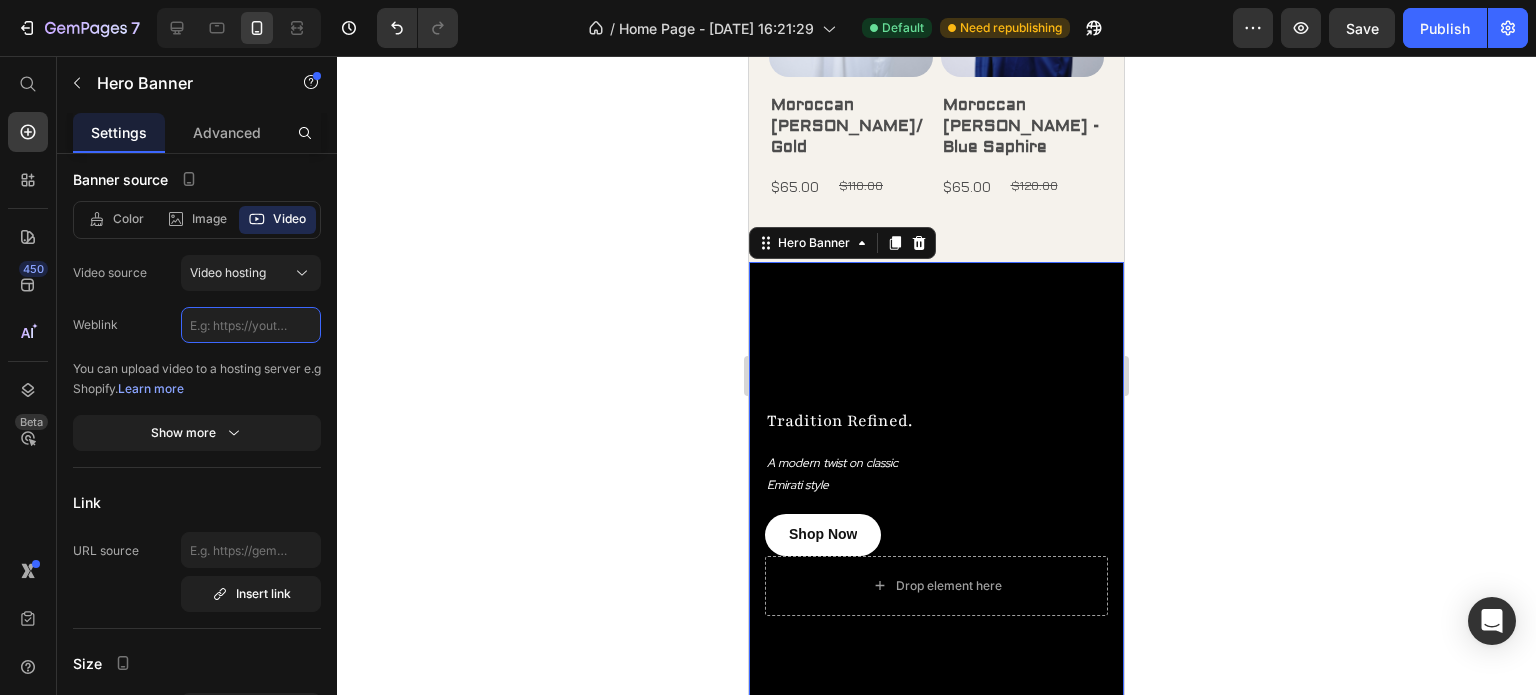paste on "[URL][DOMAIN_NAME]" 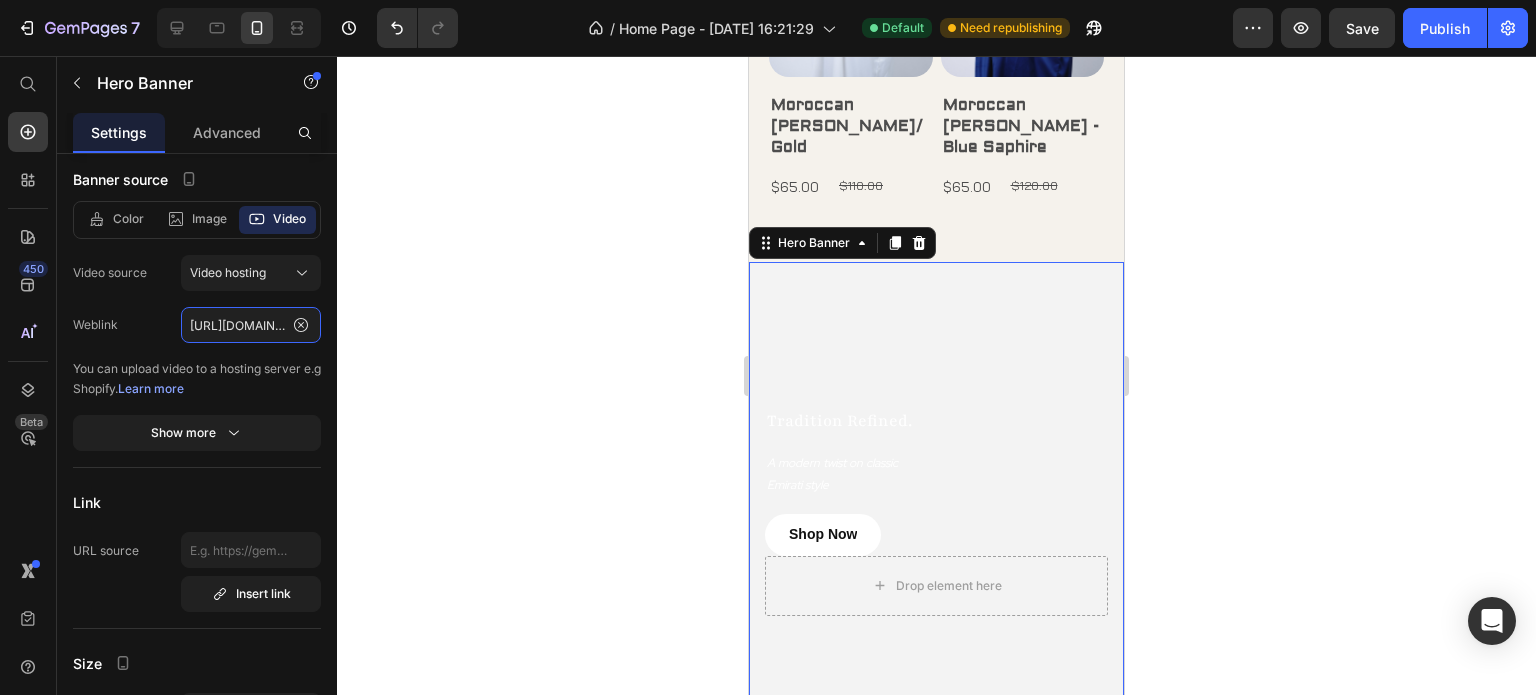scroll, scrollTop: 0, scrollLeft: 374, axis: horizontal 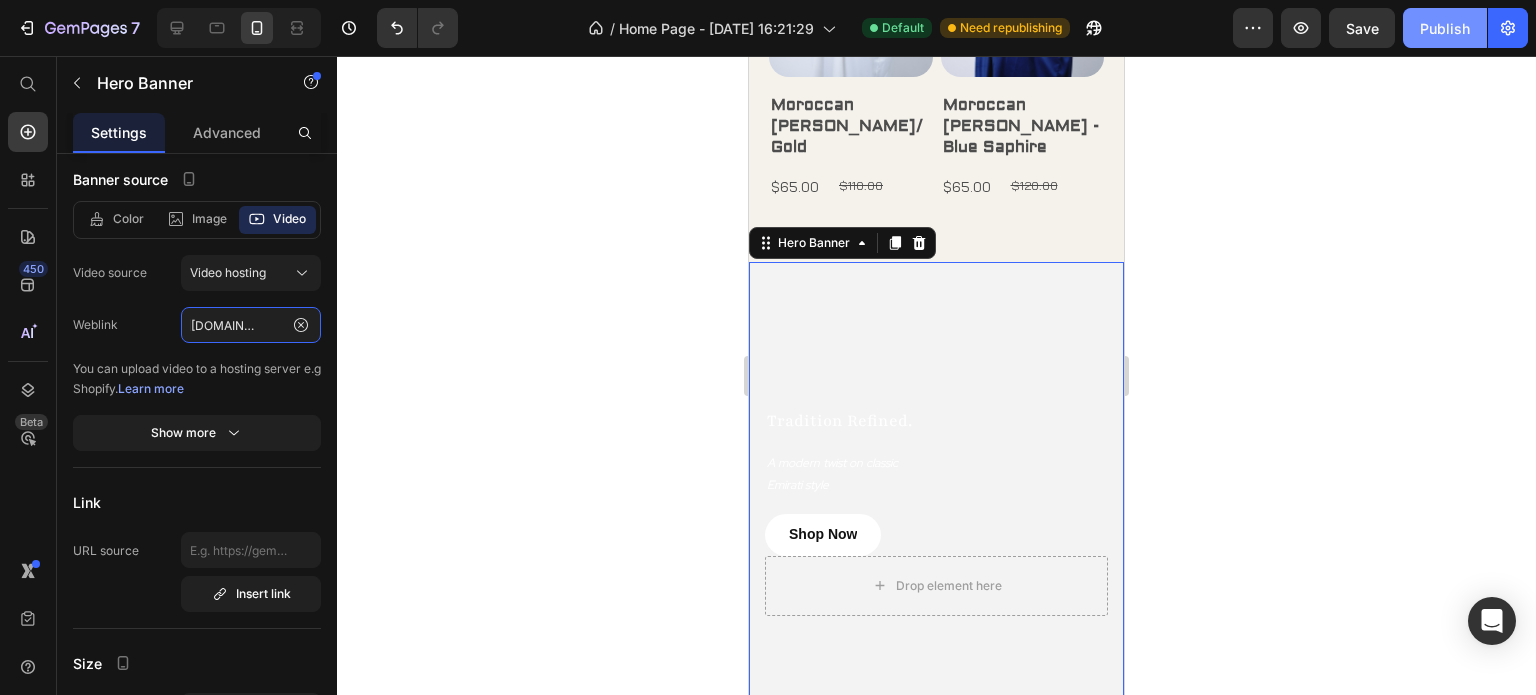 type on "[URL][DOMAIN_NAME]" 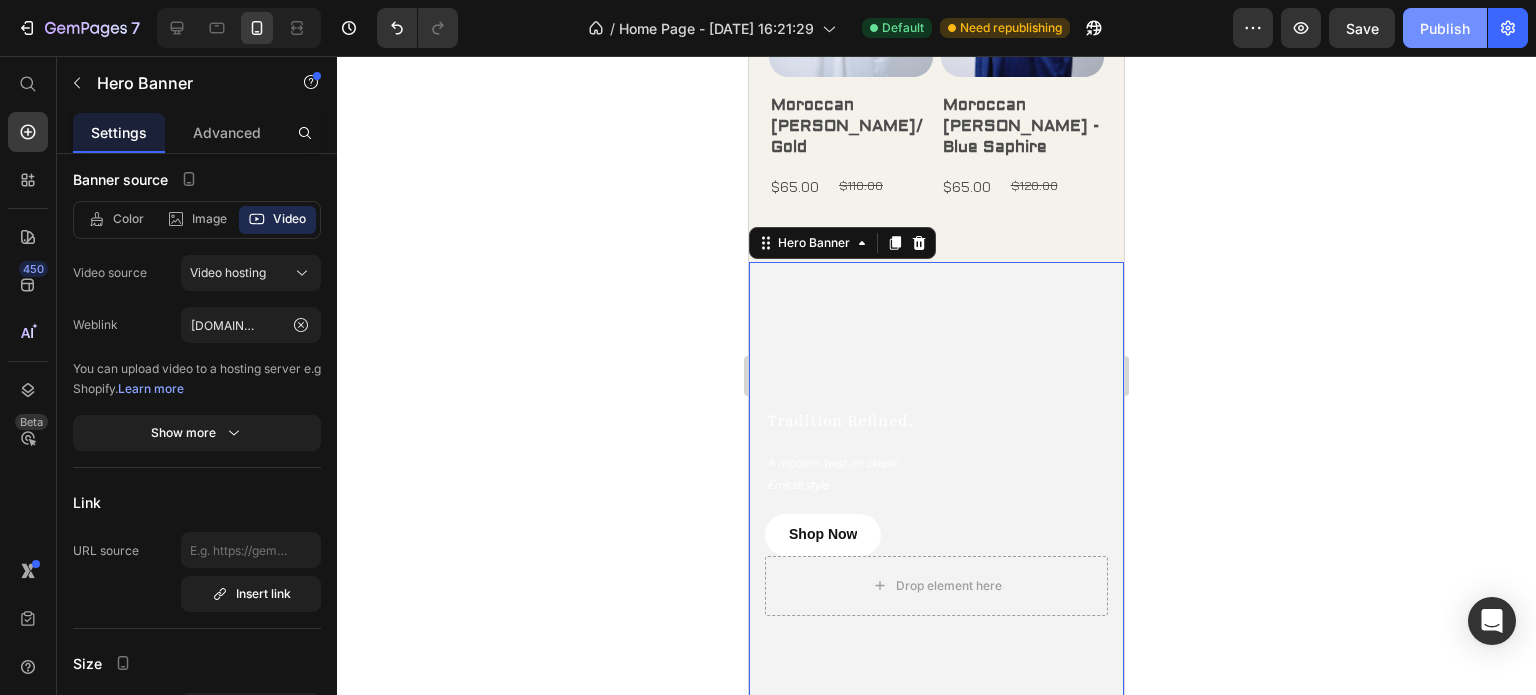 click on "Publish" at bounding box center [1445, 28] 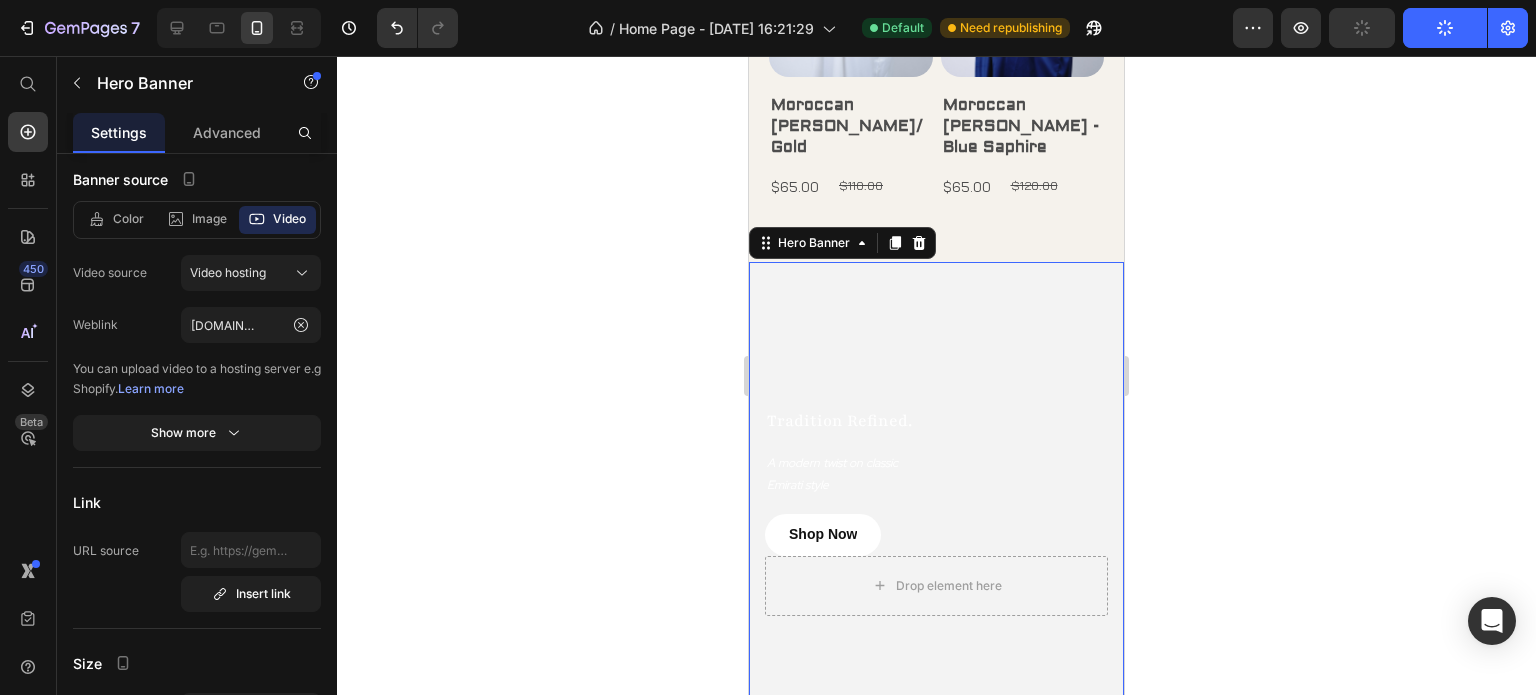 scroll, scrollTop: 0, scrollLeft: 0, axis: both 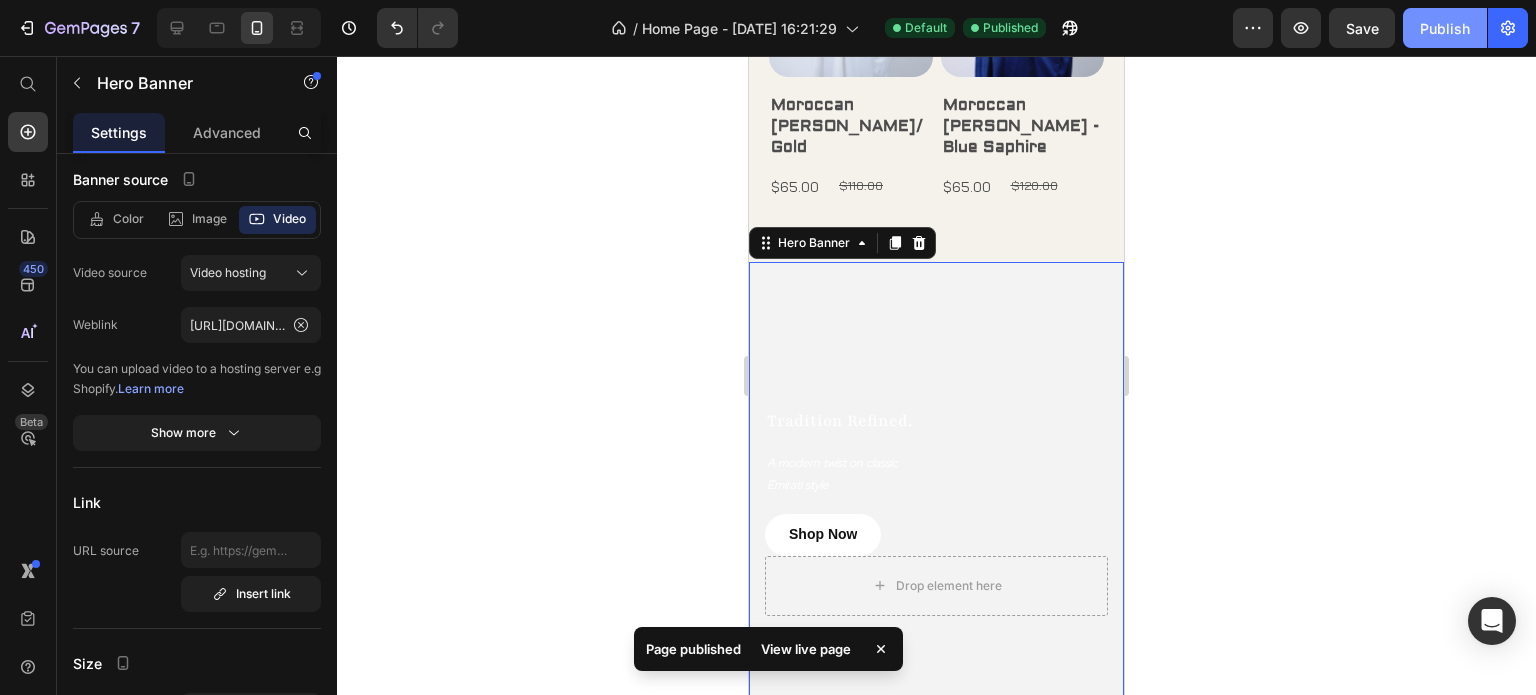 click on "Publish" at bounding box center [1445, 28] 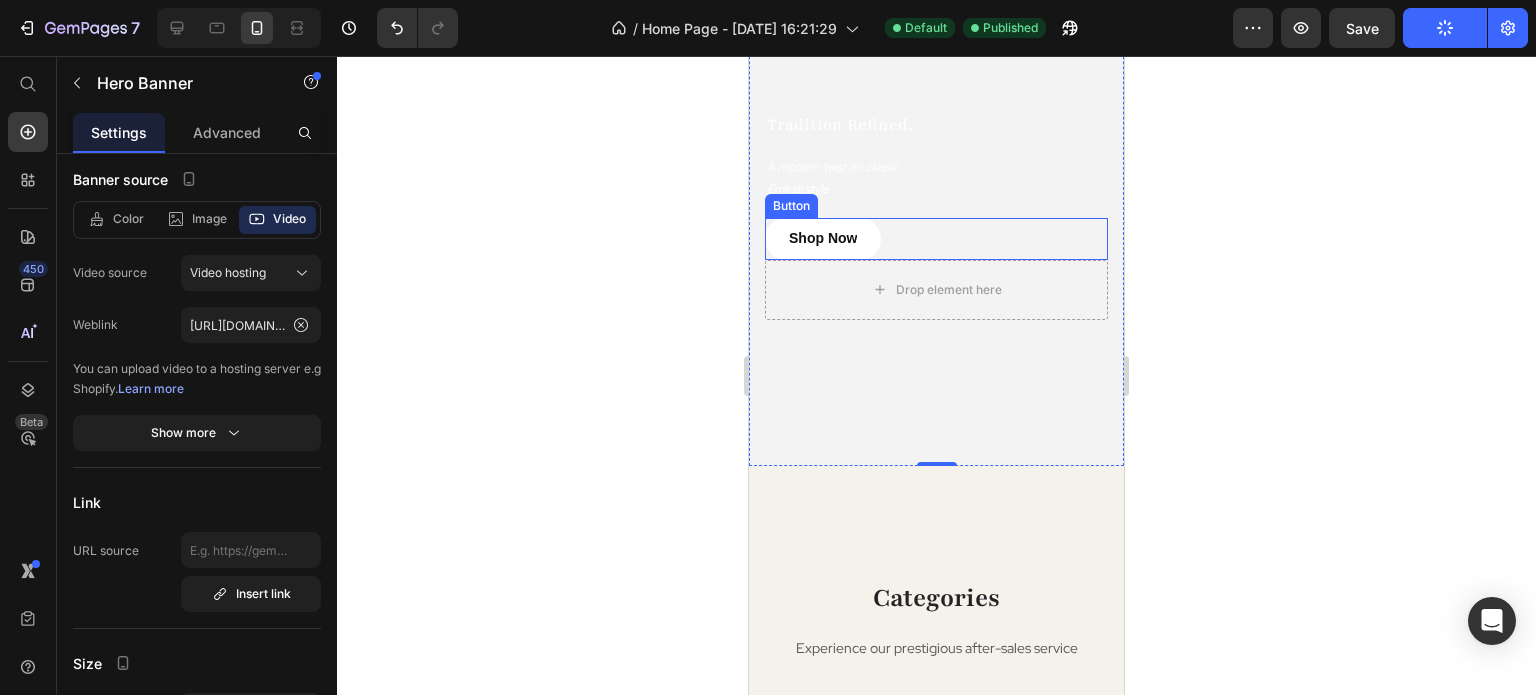 scroll, scrollTop: 1700, scrollLeft: 0, axis: vertical 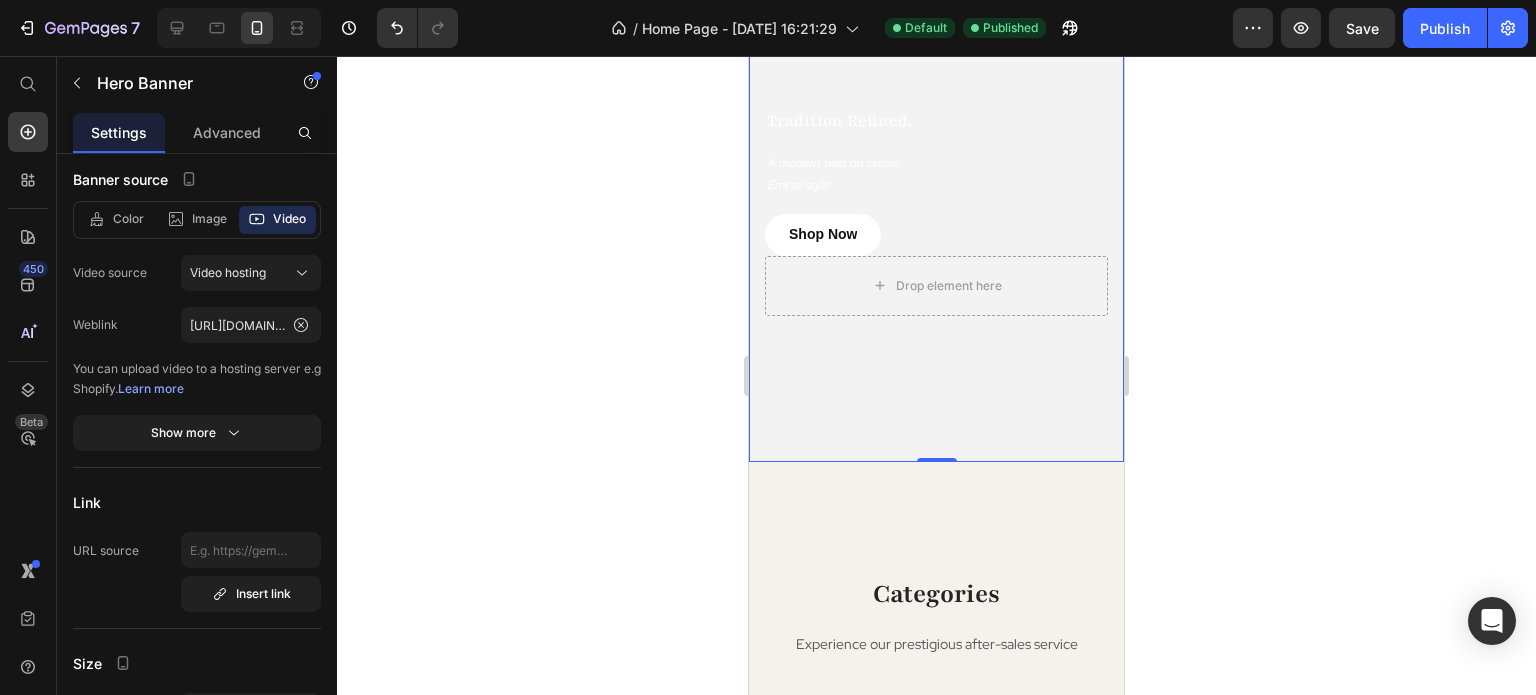 click on "Publish" at bounding box center [1445, 28] 